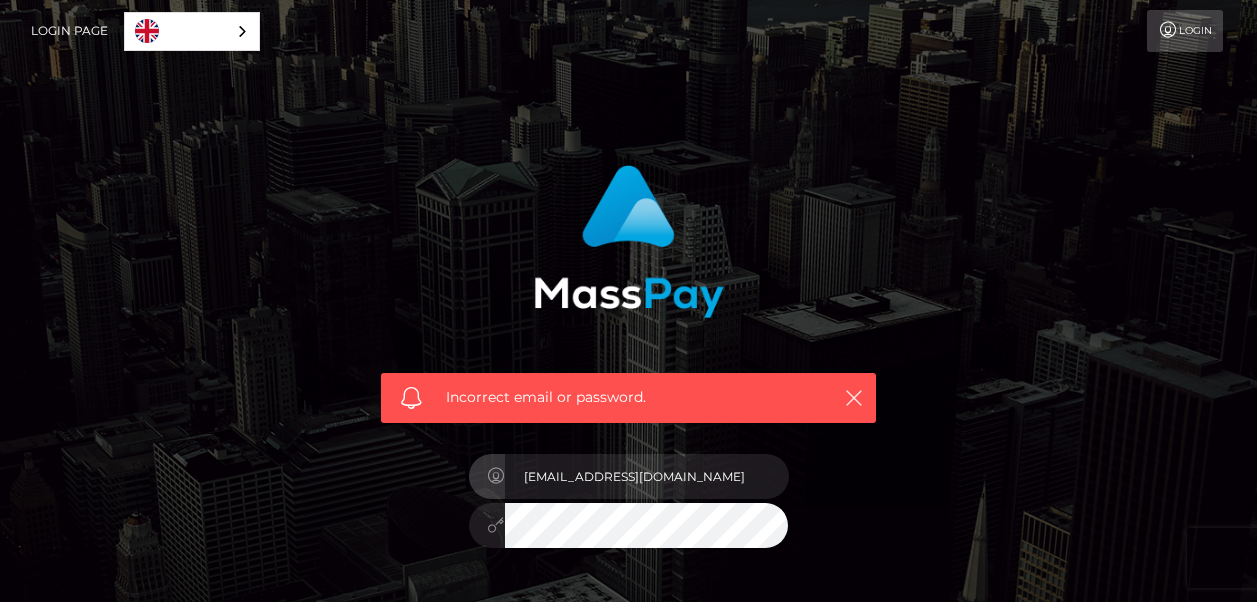 scroll, scrollTop: 0, scrollLeft: 0, axis: both 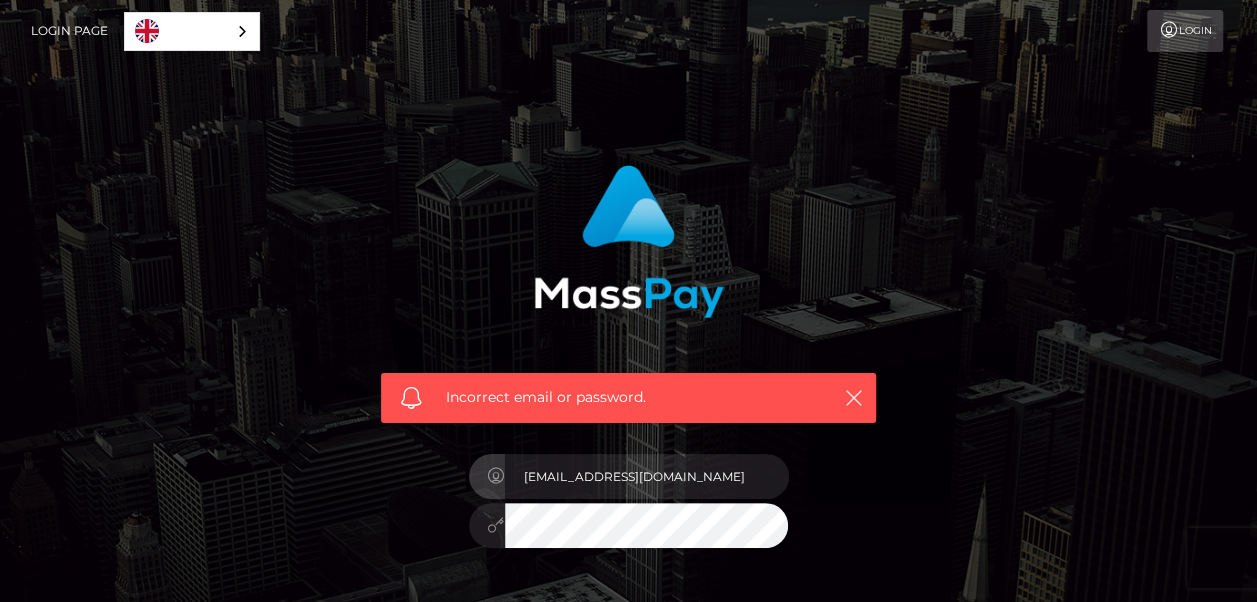 click on "Incorrect email or password.
In order to protect your account, we're utilizing the help of a captcha service. Your adblocker could be preventing the captcha from performing properly. Please disable the adblocker prior to logging in.
[EMAIL_ADDRESS][DOMAIN_NAME]" at bounding box center (629, 437) 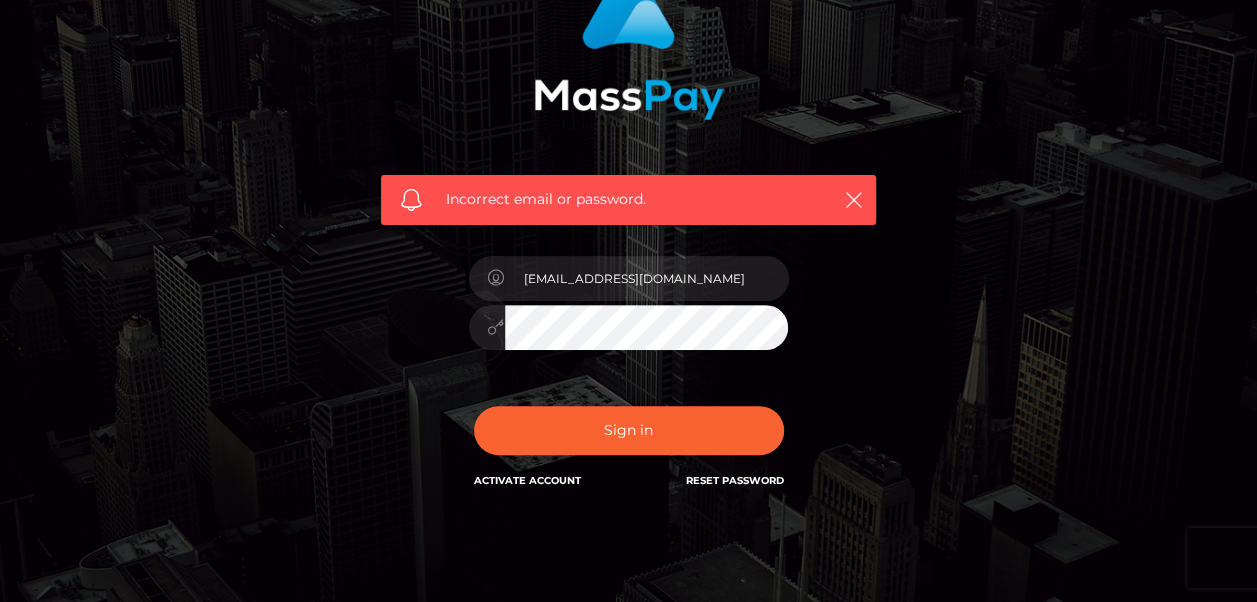 scroll, scrollTop: 200, scrollLeft: 0, axis: vertical 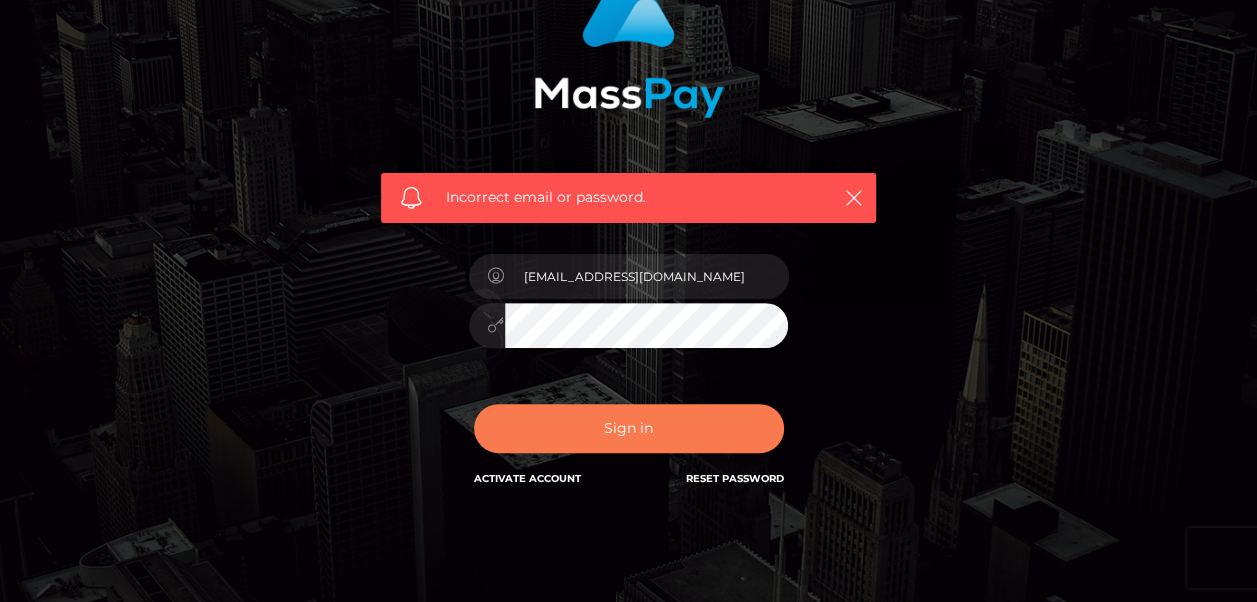 click on "Sign in" at bounding box center (629, 428) 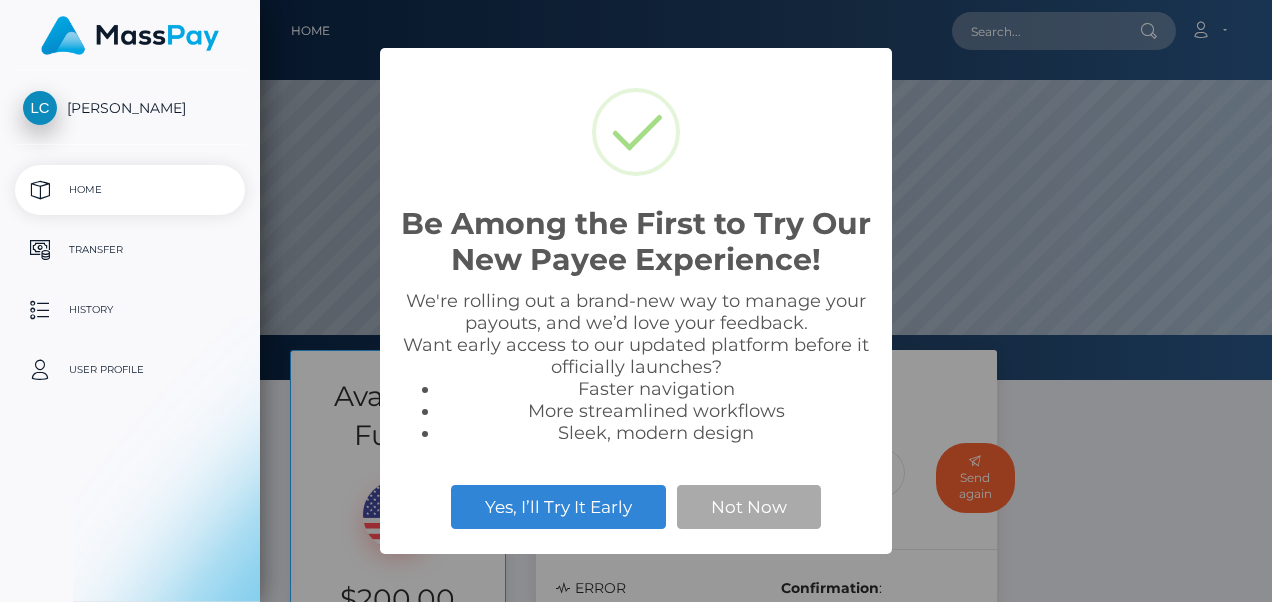 scroll, scrollTop: 0, scrollLeft: 0, axis: both 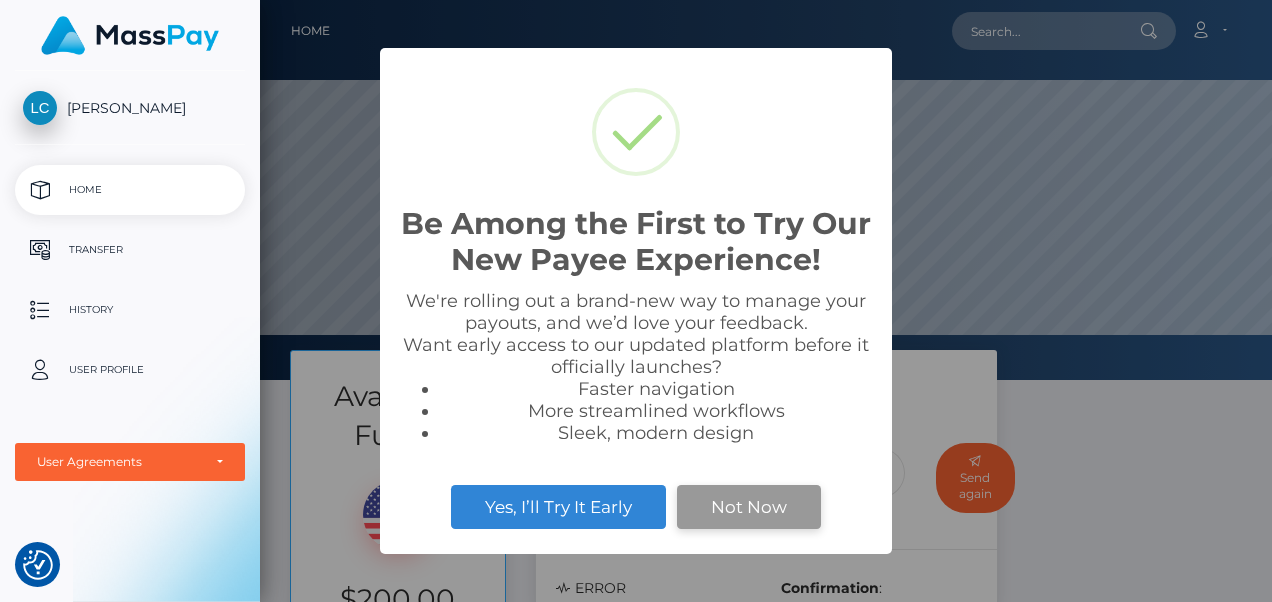 click on "Not Now" at bounding box center (749, 507) 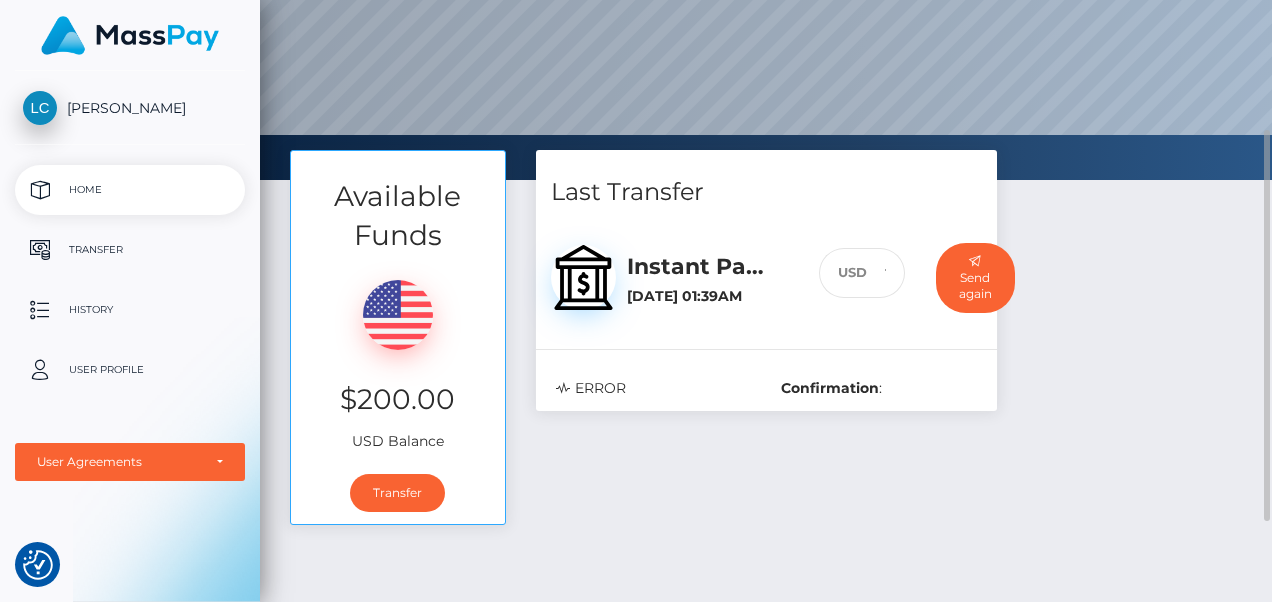 scroll, scrollTop: 0, scrollLeft: 0, axis: both 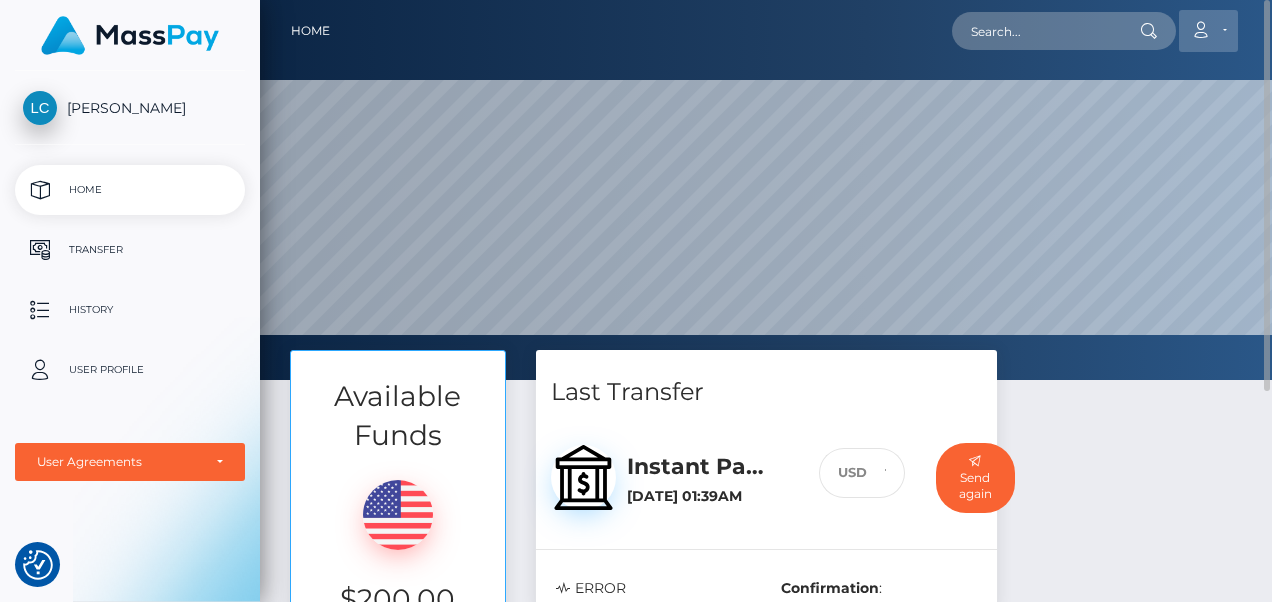 click on "Account" at bounding box center [1208, 31] 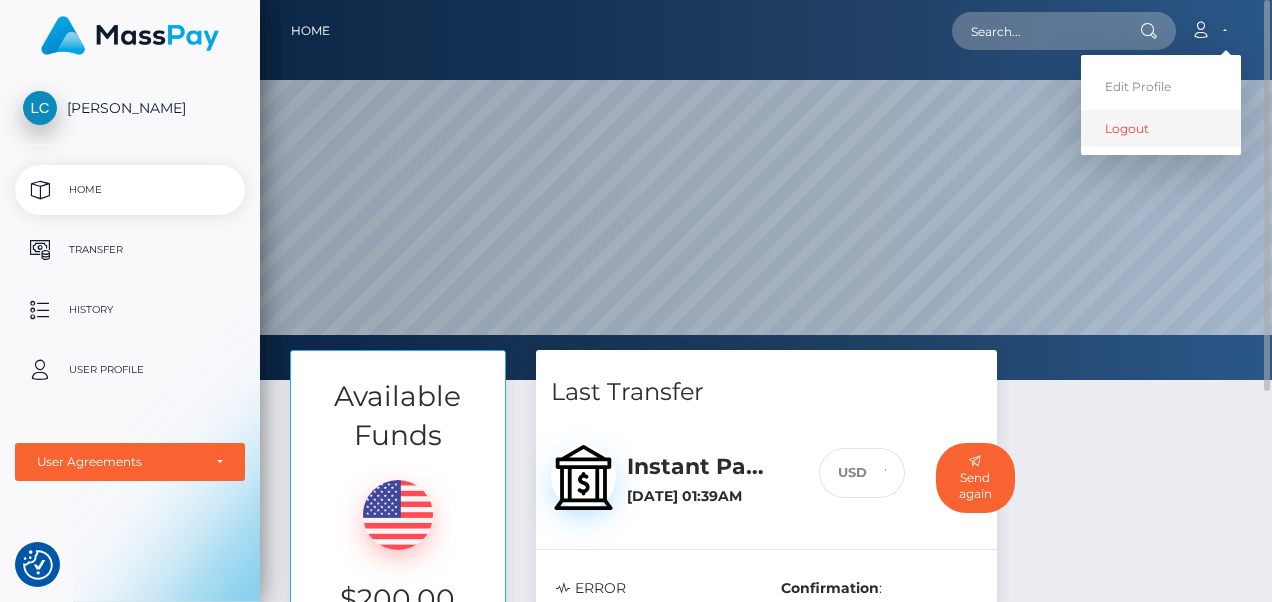 click on "Logout" at bounding box center [1161, 128] 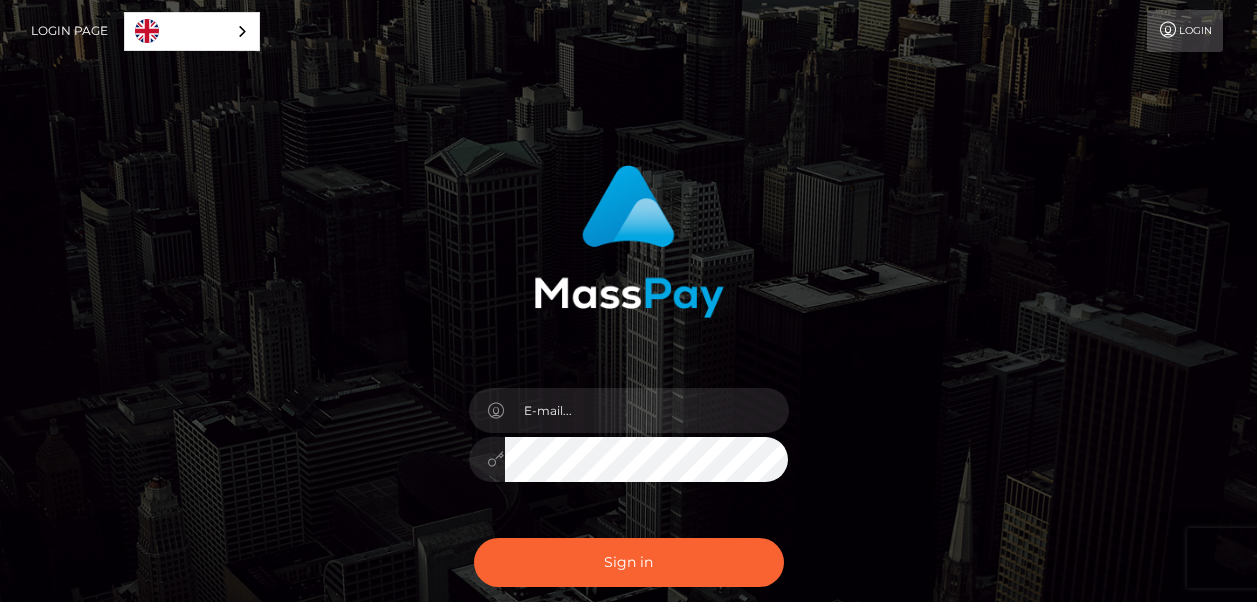 scroll, scrollTop: 0, scrollLeft: 0, axis: both 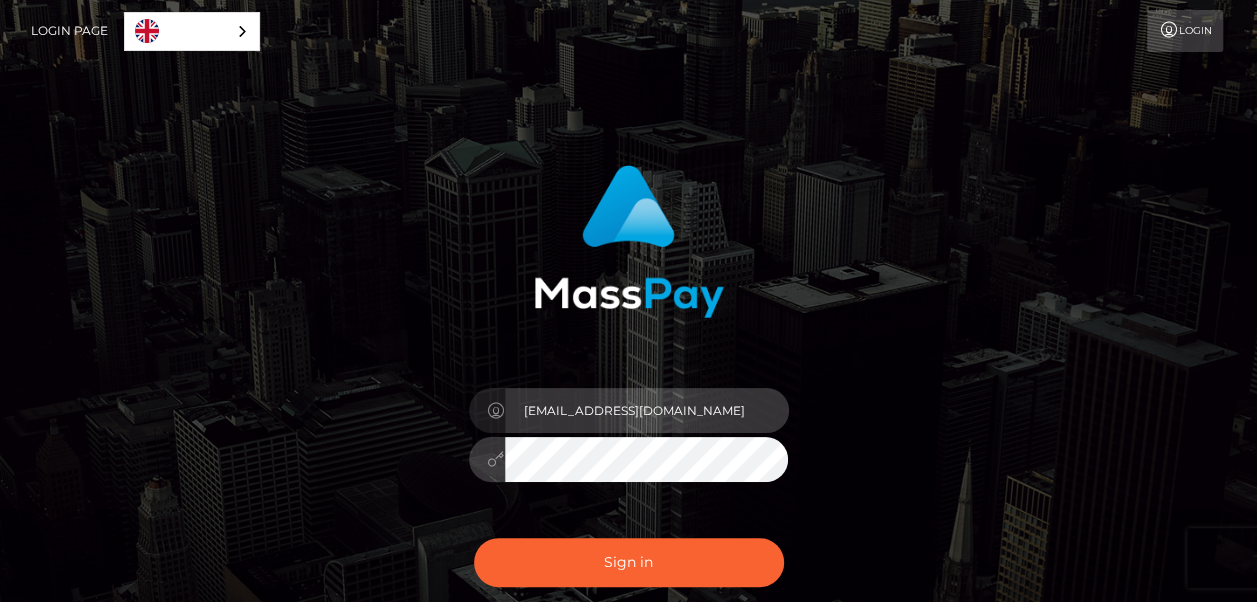click on "[EMAIL_ADDRESS][DOMAIN_NAME]" at bounding box center [647, 410] 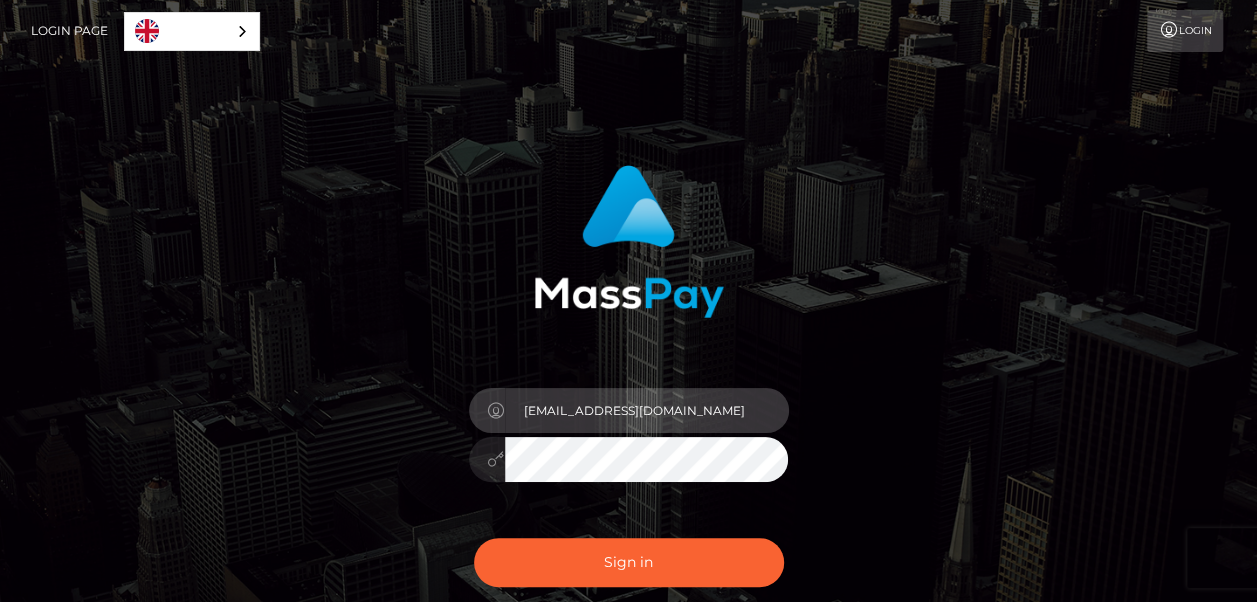 type on "theresattsmith@gmail.com" 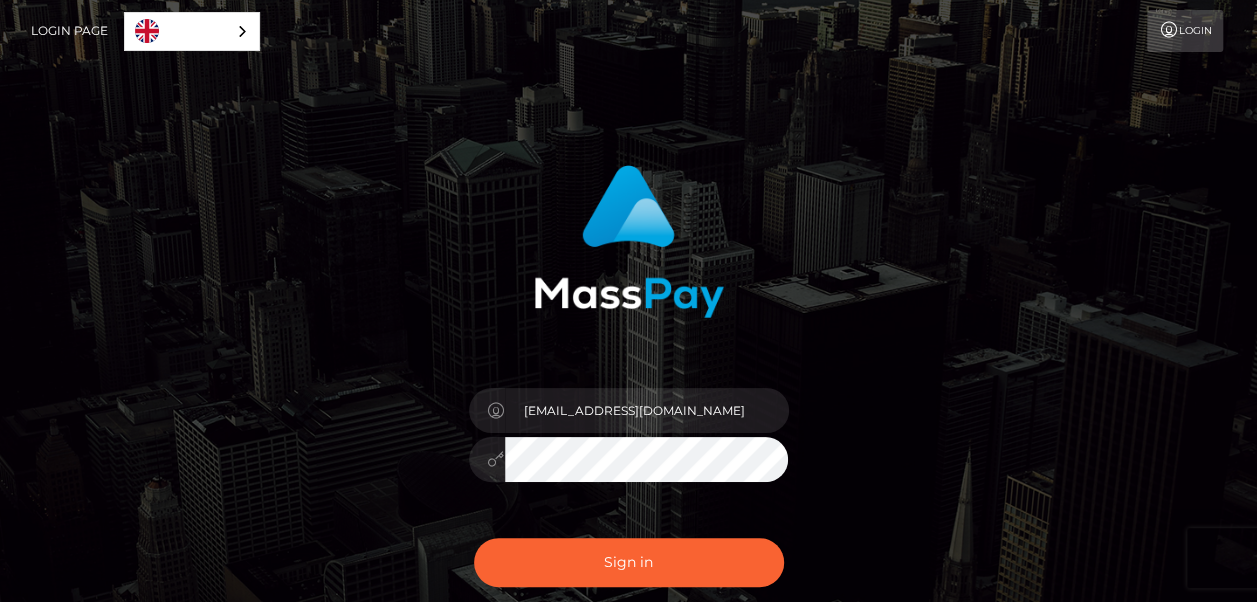 click on "In order to protect your account, we're utilizing the help of a captcha service. Your adblocker could be preventing the captcha from performing properly. Please disable the adblocker prior to logging in.
theresattsmith@gmail.com" at bounding box center [629, 404] 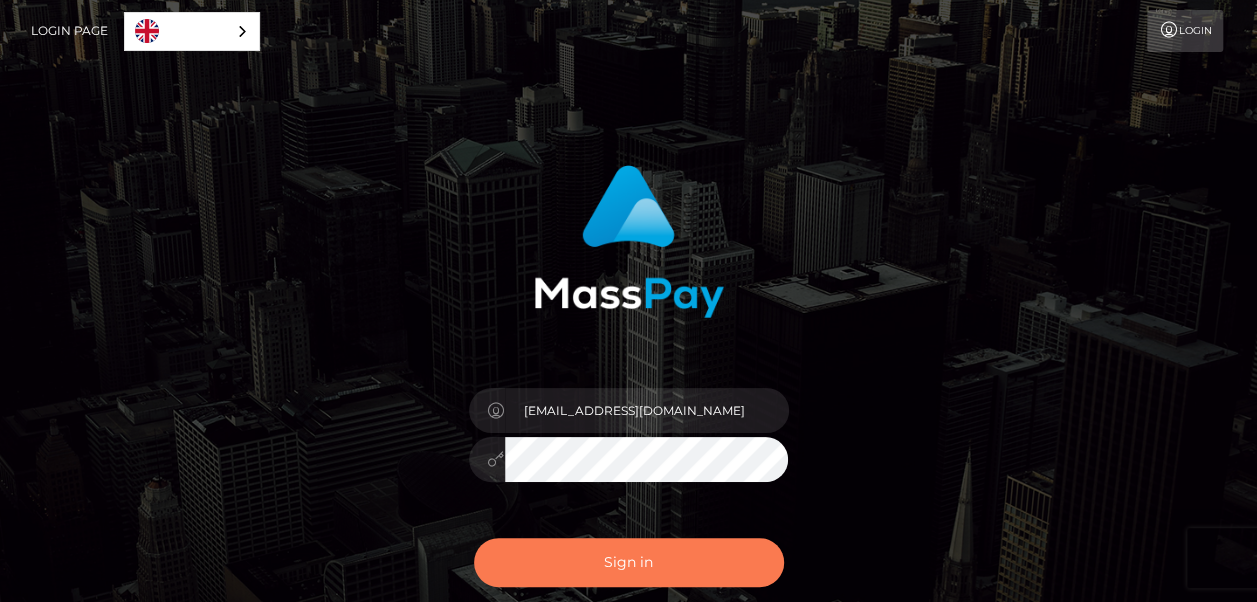 click on "Sign in" at bounding box center [629, 562] 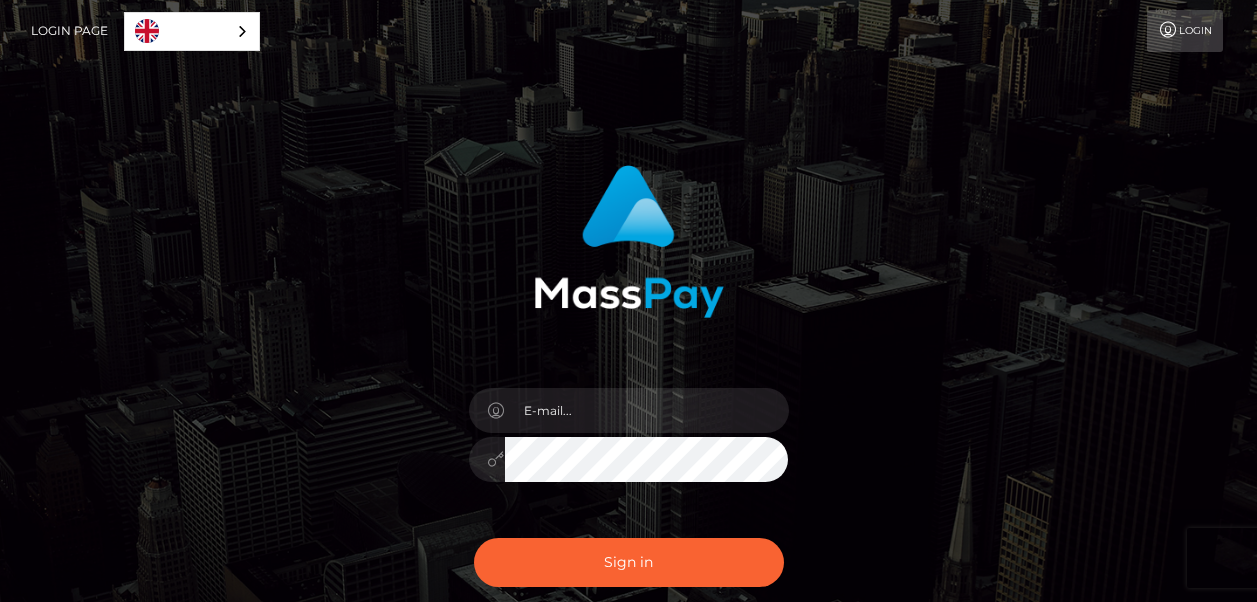scroll, scrollTop: 0, scrollLeft: 0, axis: both 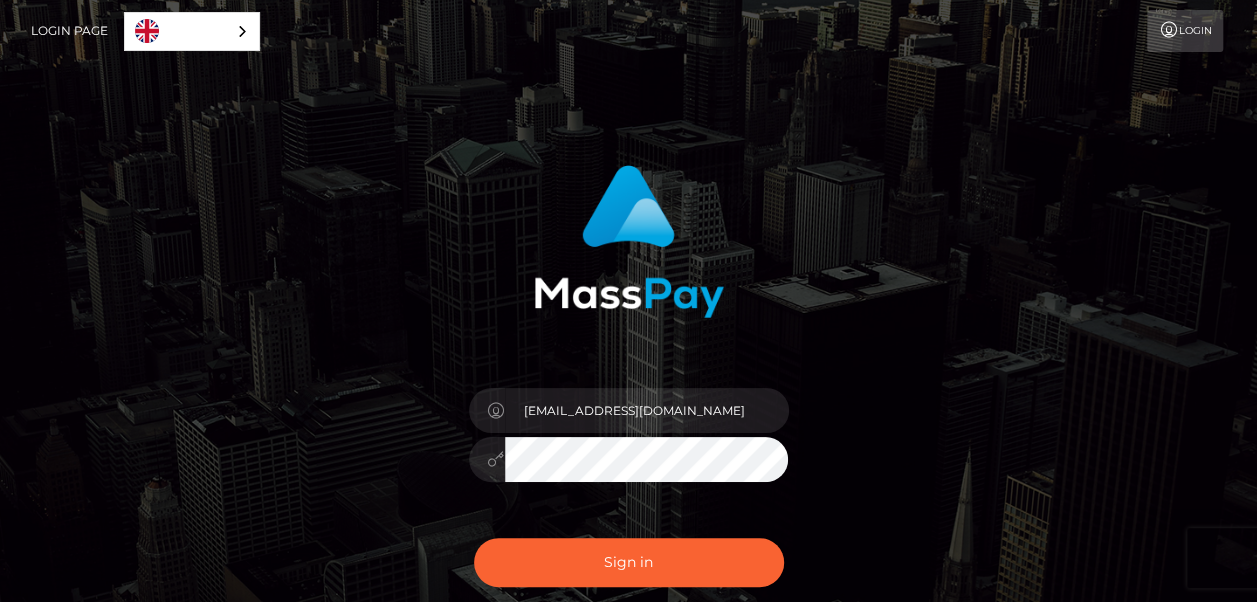 click on "In order to protect your account, we're utilizing the help of a captcha service. Your adblocker could be preventing the captcha from performing properly. Please disable the adblocker prior to logging in.
camacholm24@yahoo.com" at bounding box center [629, 404] 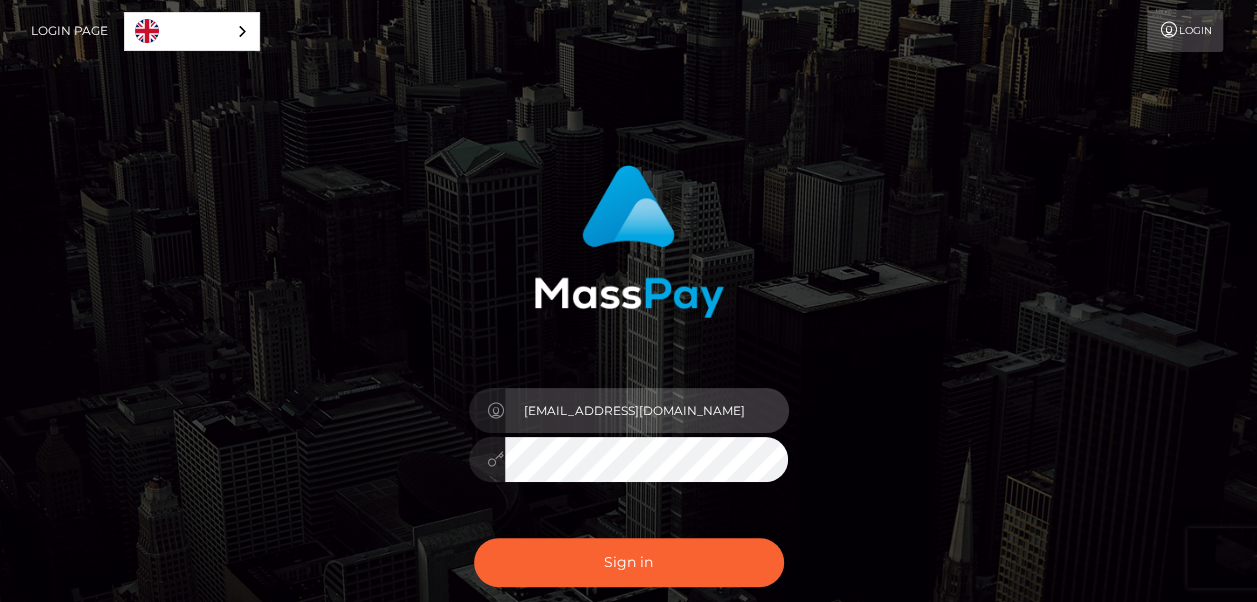 click on "[EMAIL_ADDRESS][DOMAIN_NAME]" at bounding box center (647, 410) 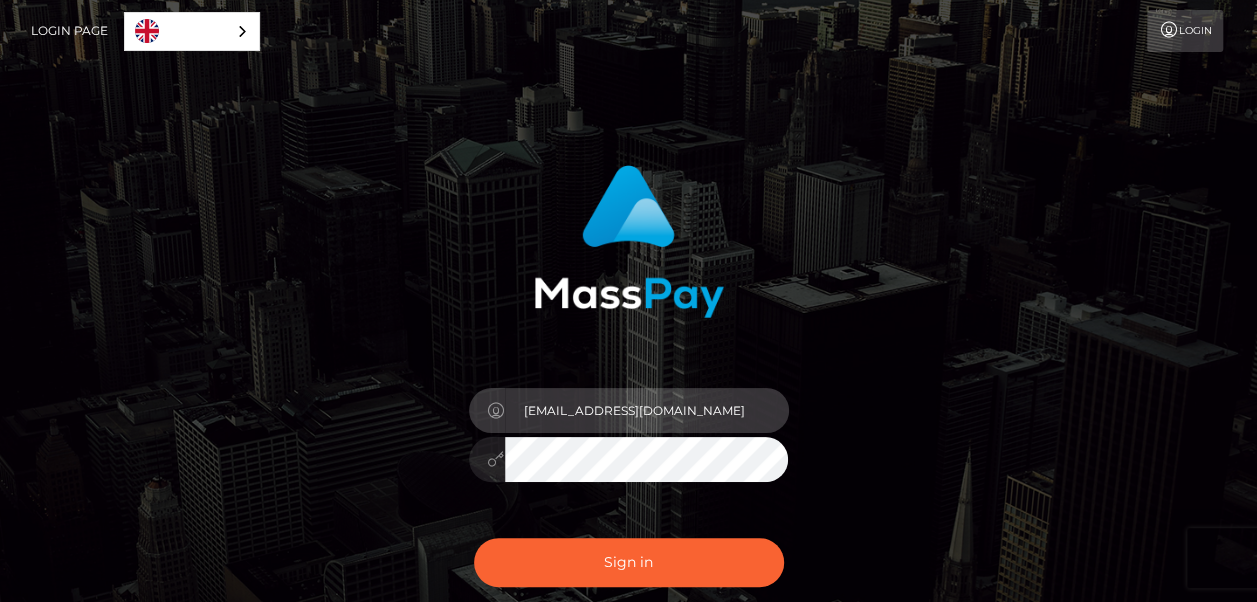 type on "theresattsmith@gmail.com" 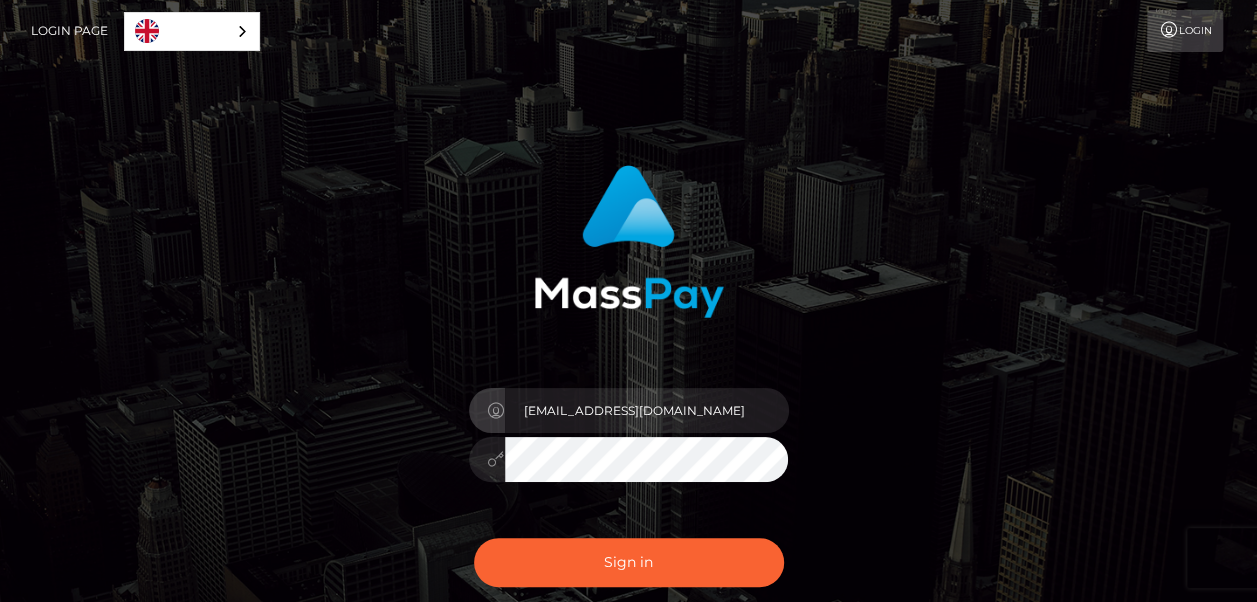 click on "In order to protect your account, we're utilizing the help of a captcha service. Your adblocker could be preventing the captcha from performing properly. Please disable the adblocker prior to logging in.
theresattsmith@gmail.com" at bounding box center [629, 404] 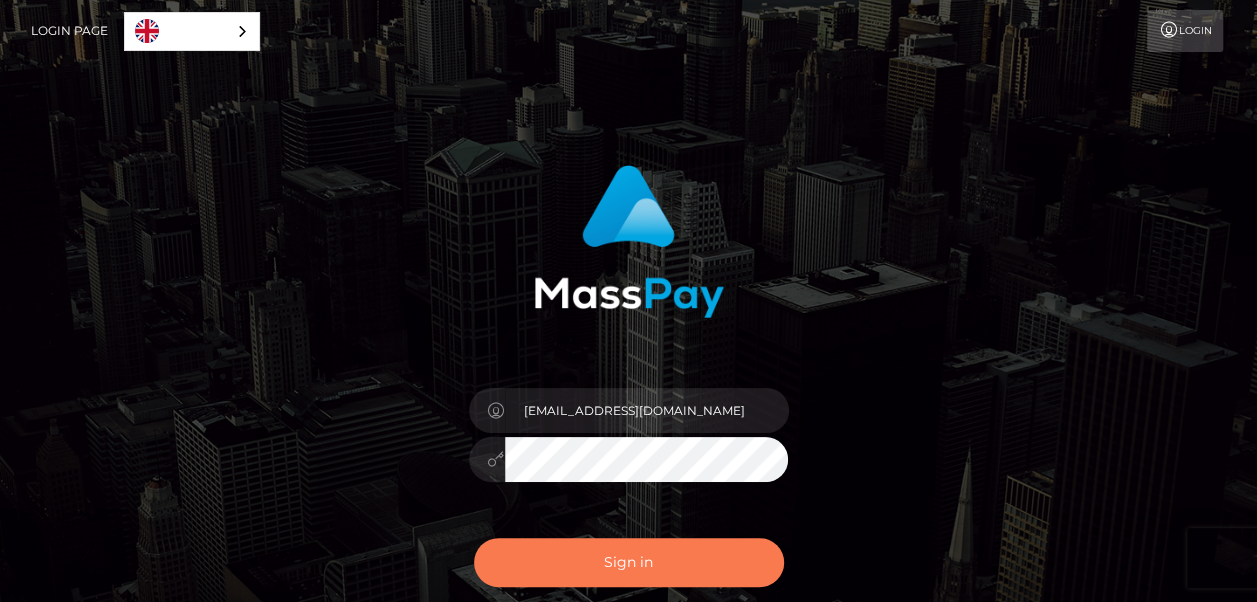 click on "Sign in" at bounding box center [629, 562] 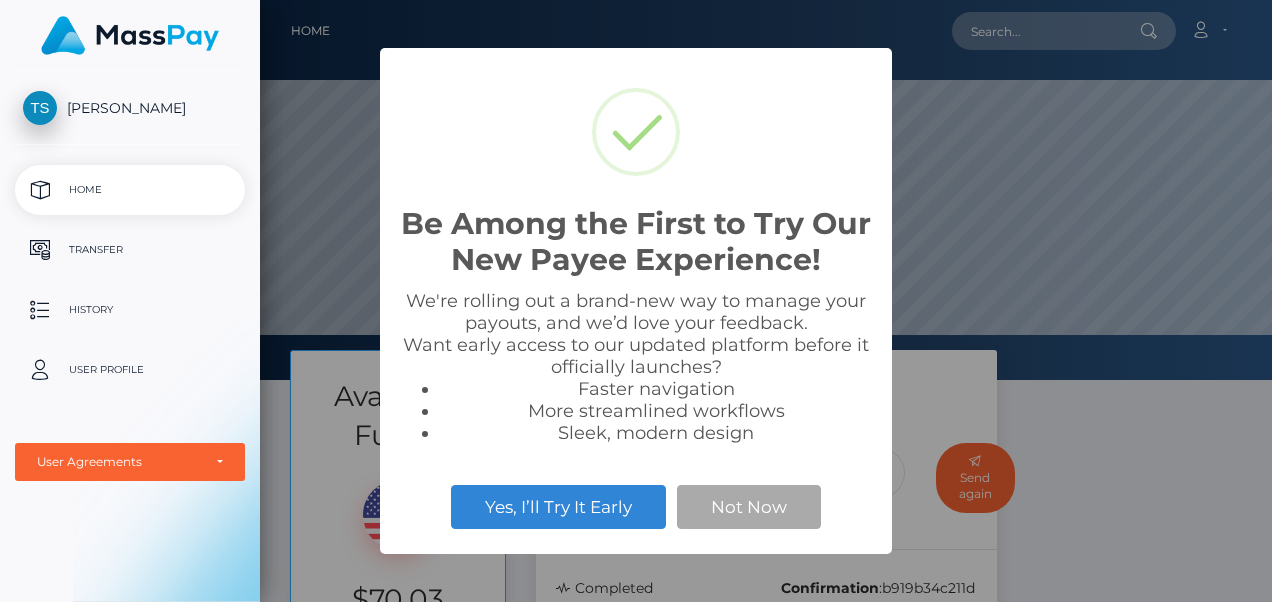 scroll, scrollTop: 0, scrollLeft: 0, axis: both 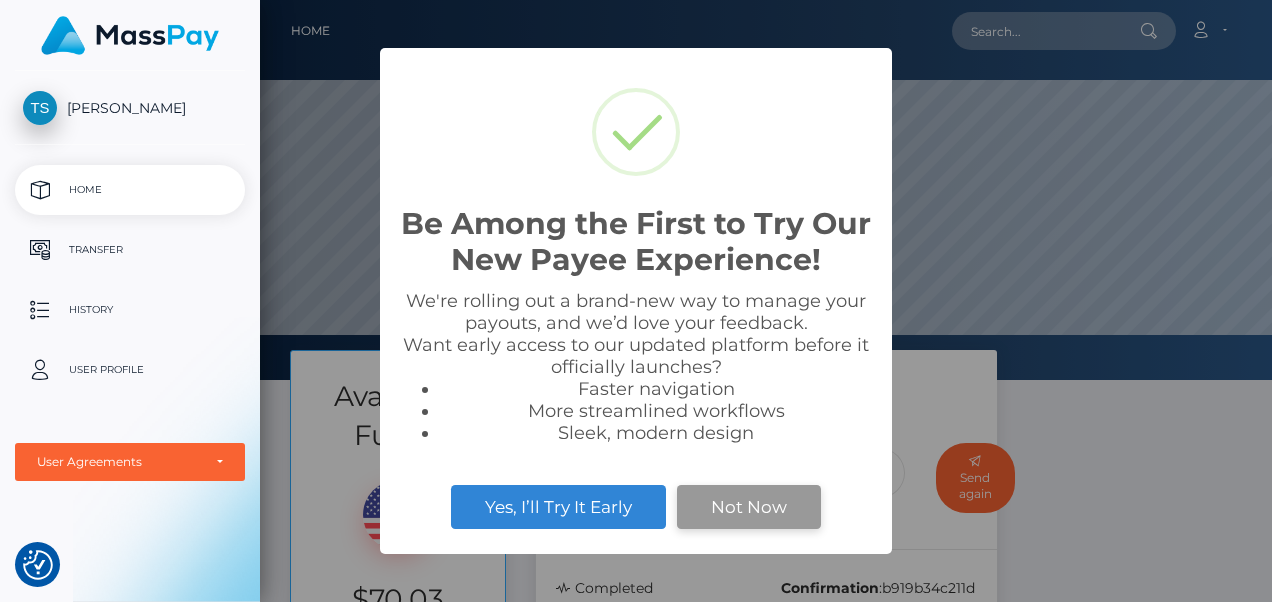click on "Not Now" at bounding box center [749, 507] 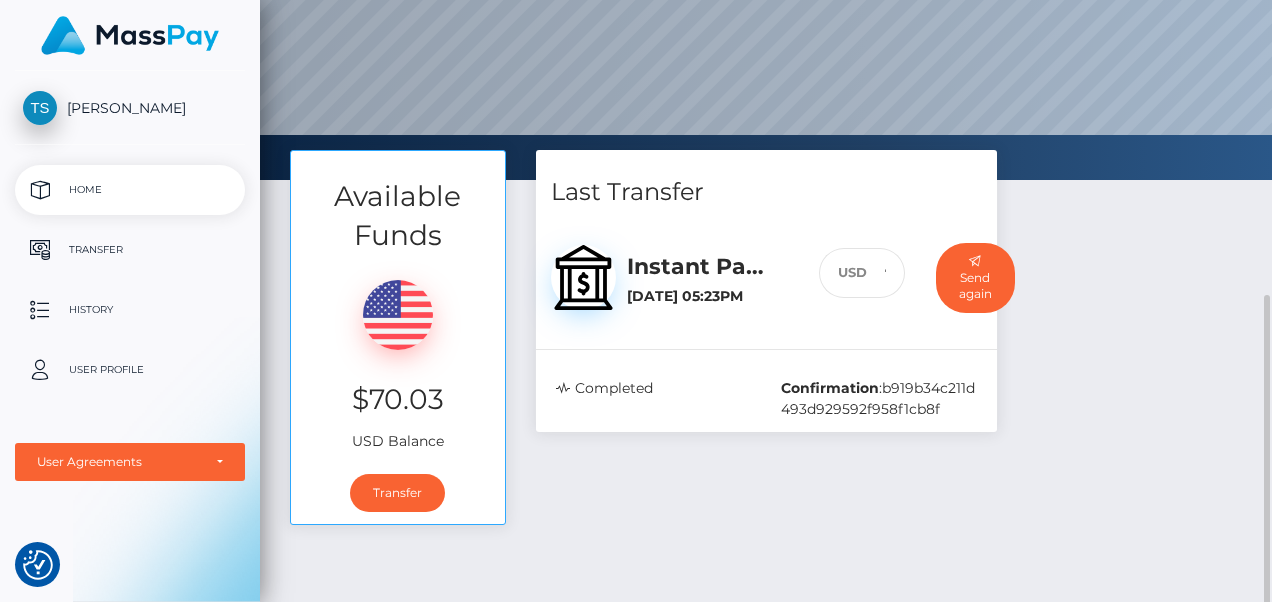 scroll, scrollTop: 300, scrollLeft: 0, axis: vertical 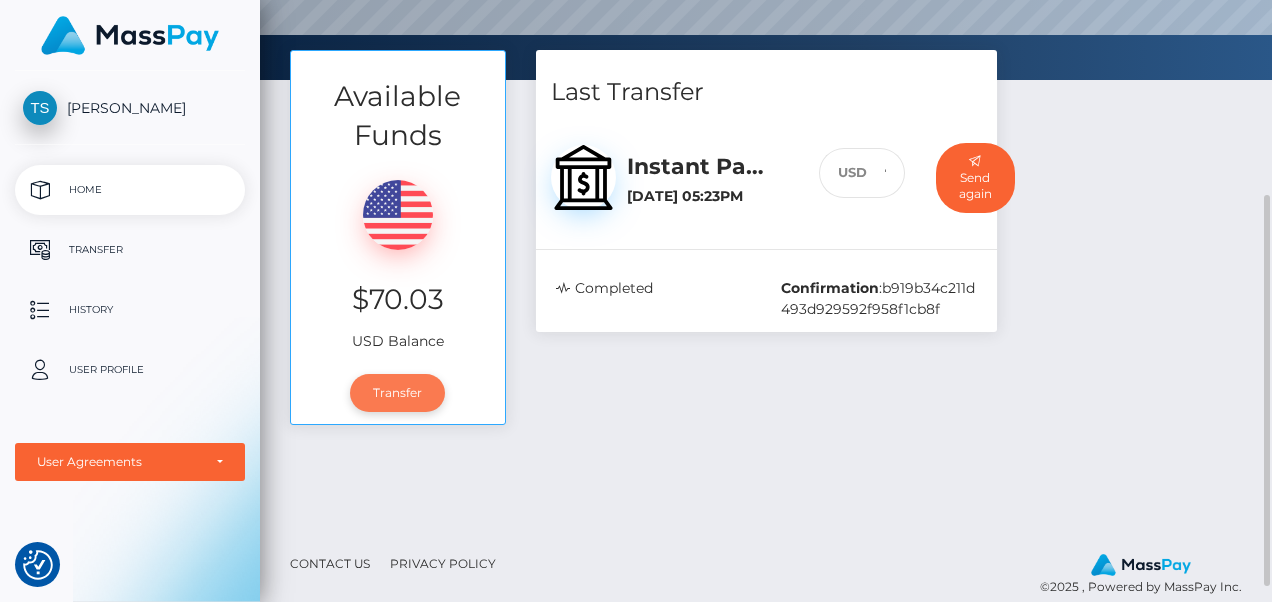 click on "Transfer" at bounding box center [397, 393] 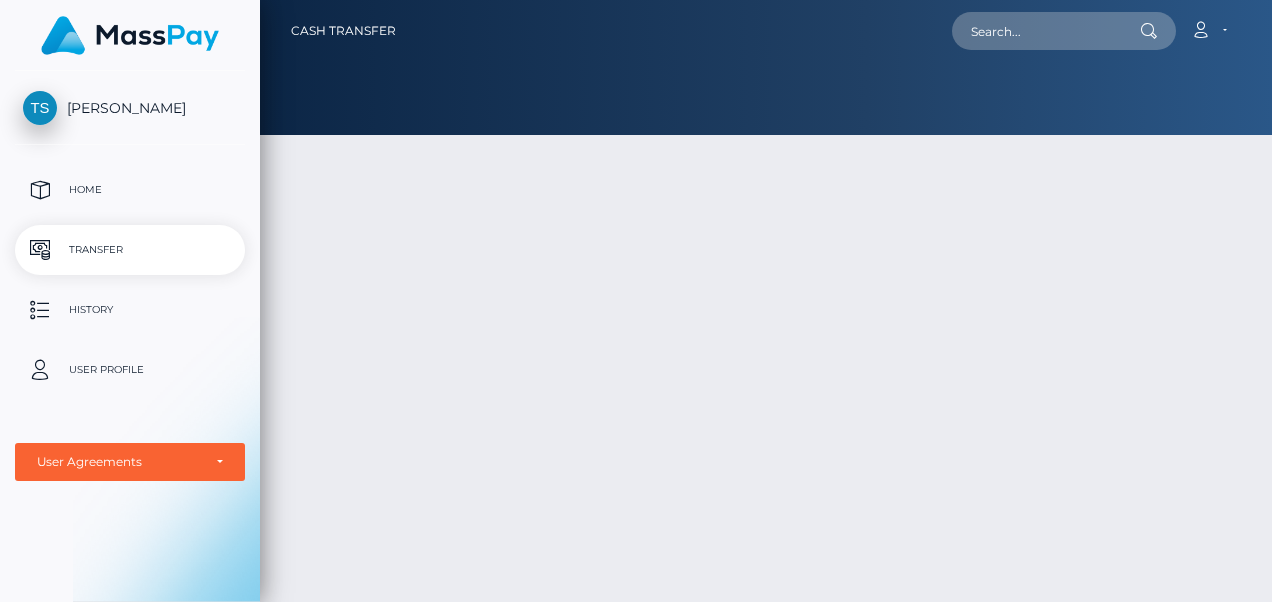 scroll, scrollTop: 0, scrollLeft: 0, axis: both 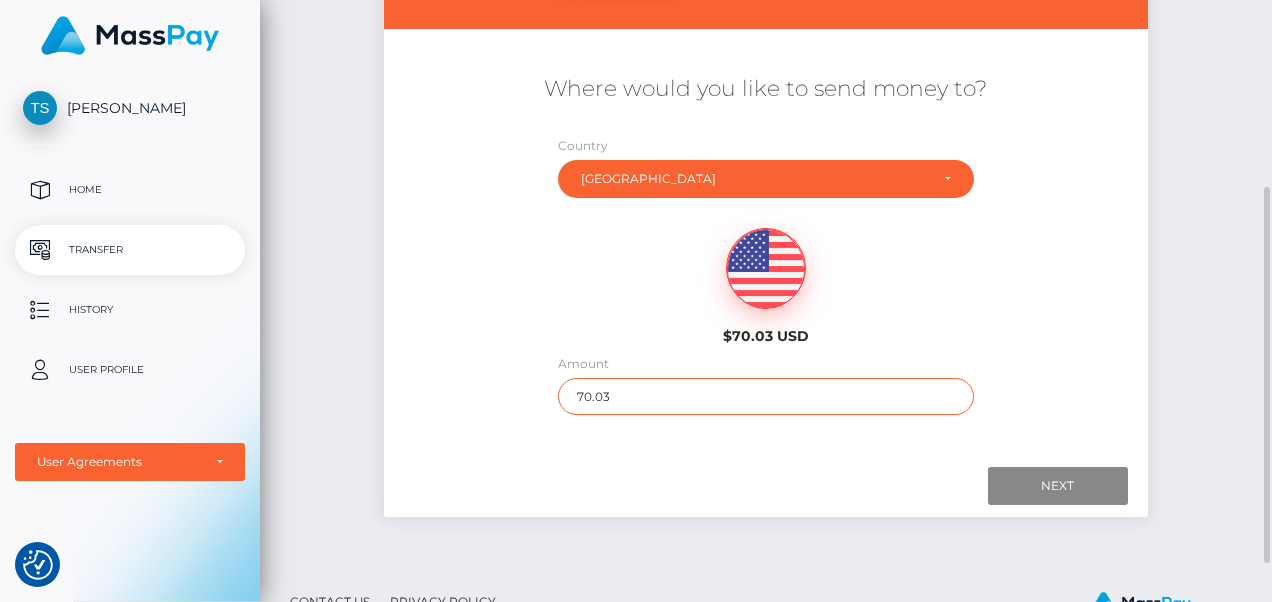 click on "70.03" at bounding box center [765, 396] 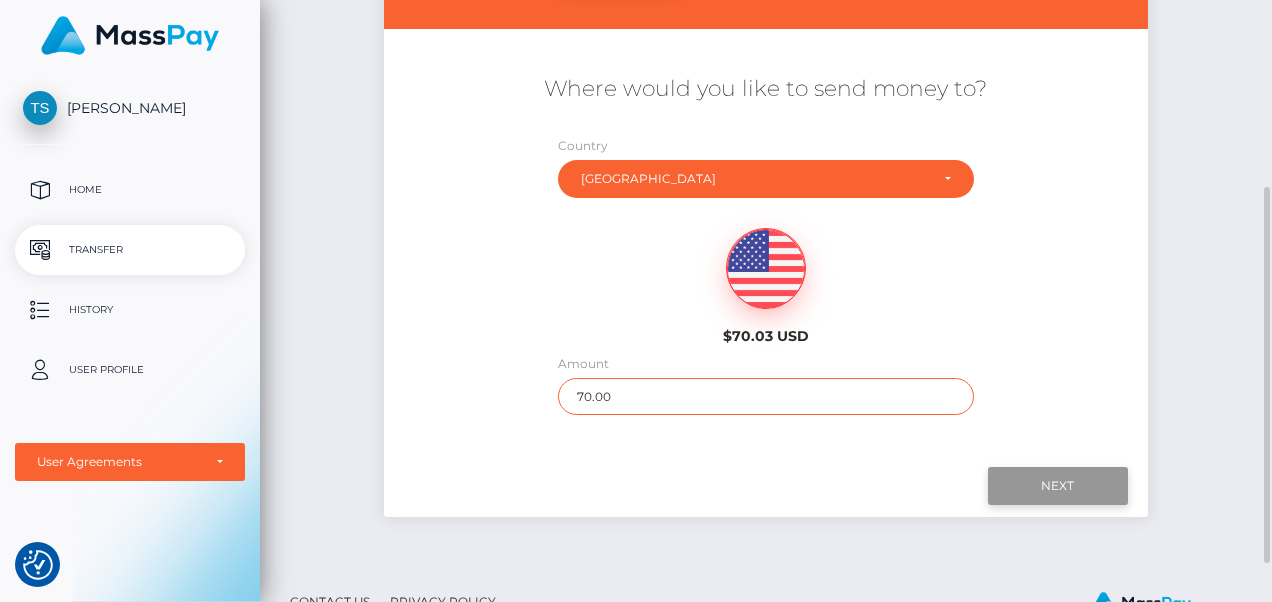 type on "70.00" 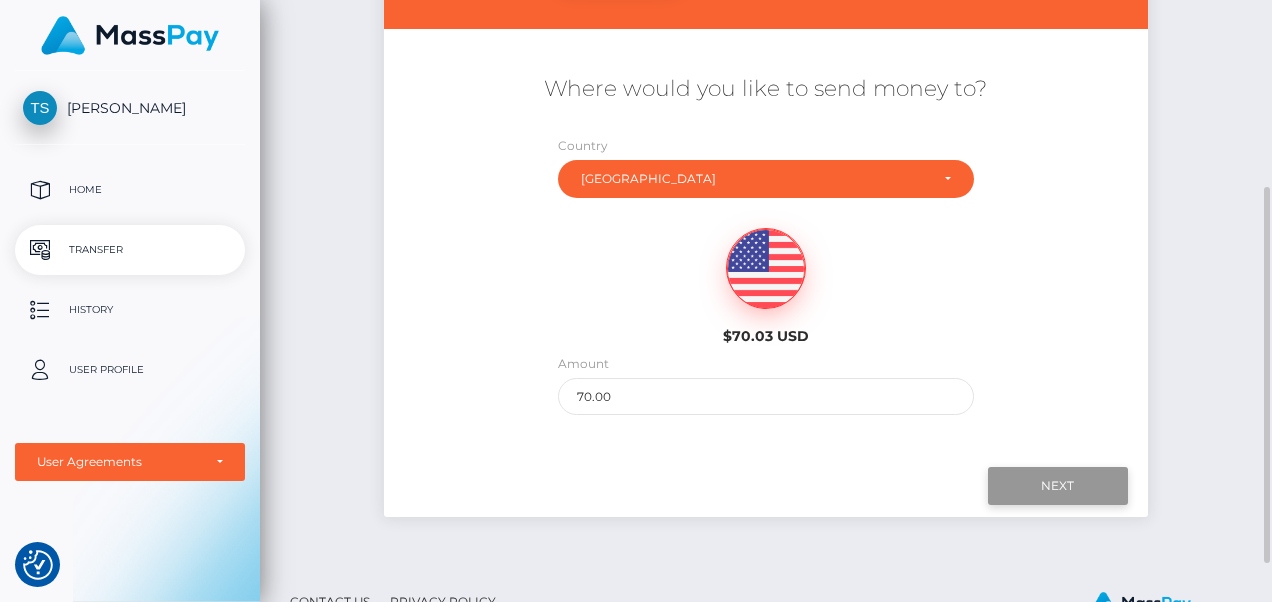 click on "Next" at bounding box center (1058, 486) 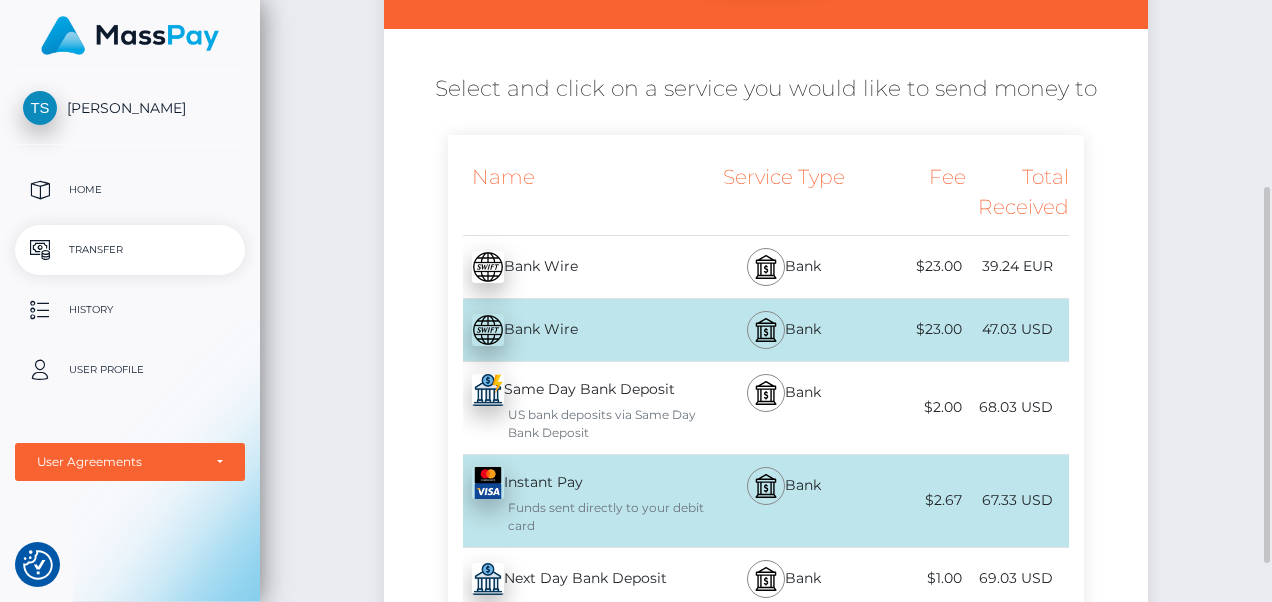 scroll, scrollTop: 400, scrollLeft: 0, axis: vertical 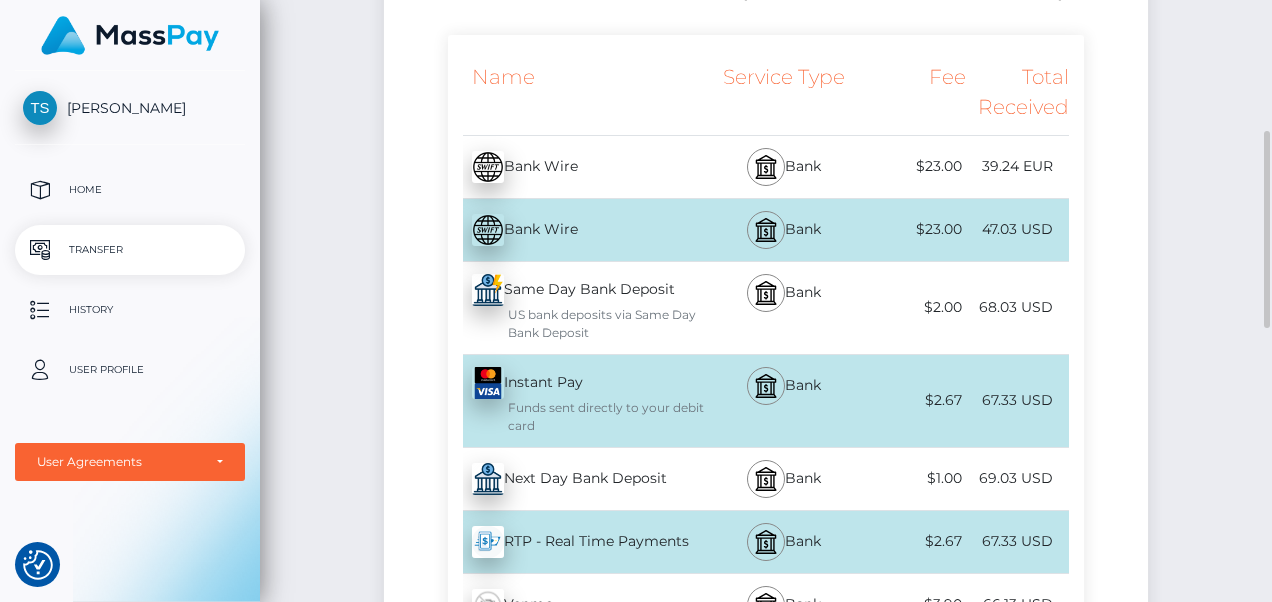 click on "Bank" at bounding box center [784, 401] 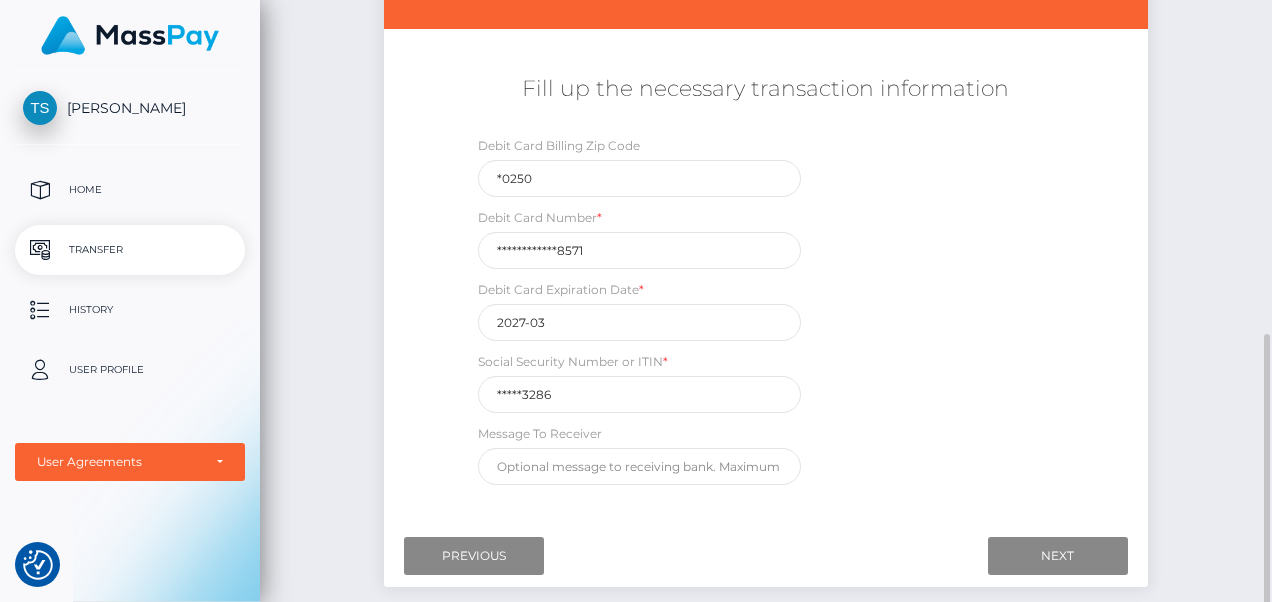 scroll, scrollTop: 400, scrollLeft: 0, axis: vertical 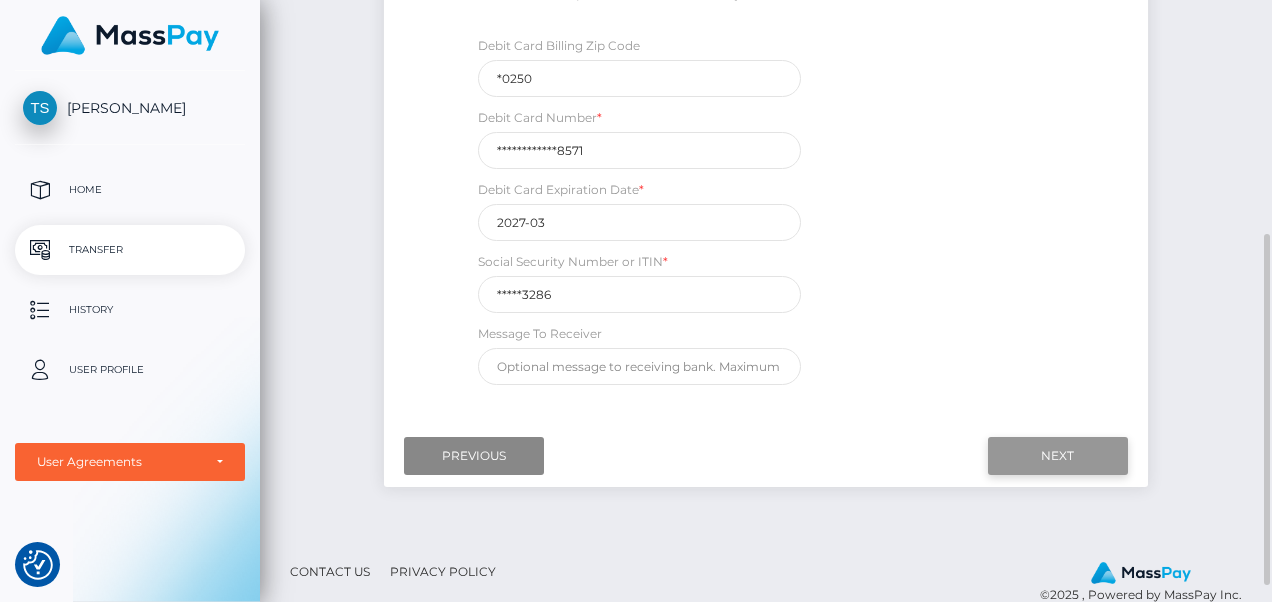 click on "Next" at bounding box center [1058, 456] 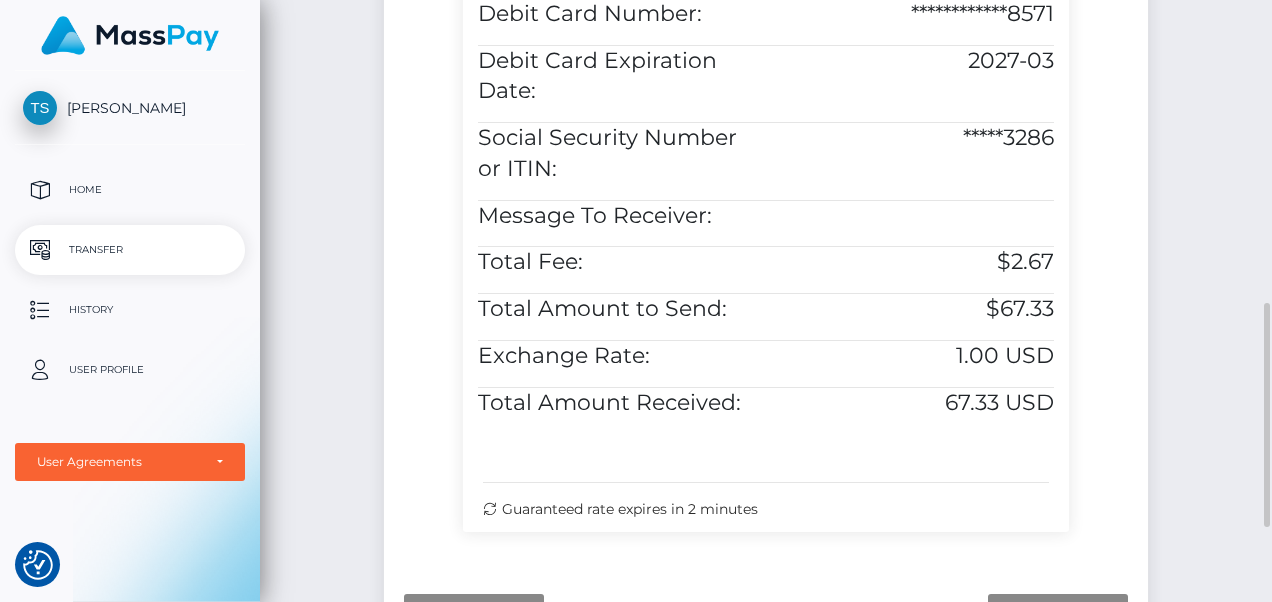 scroll, scrollTop: 1014, scrollLeft: 0, axis: vertical 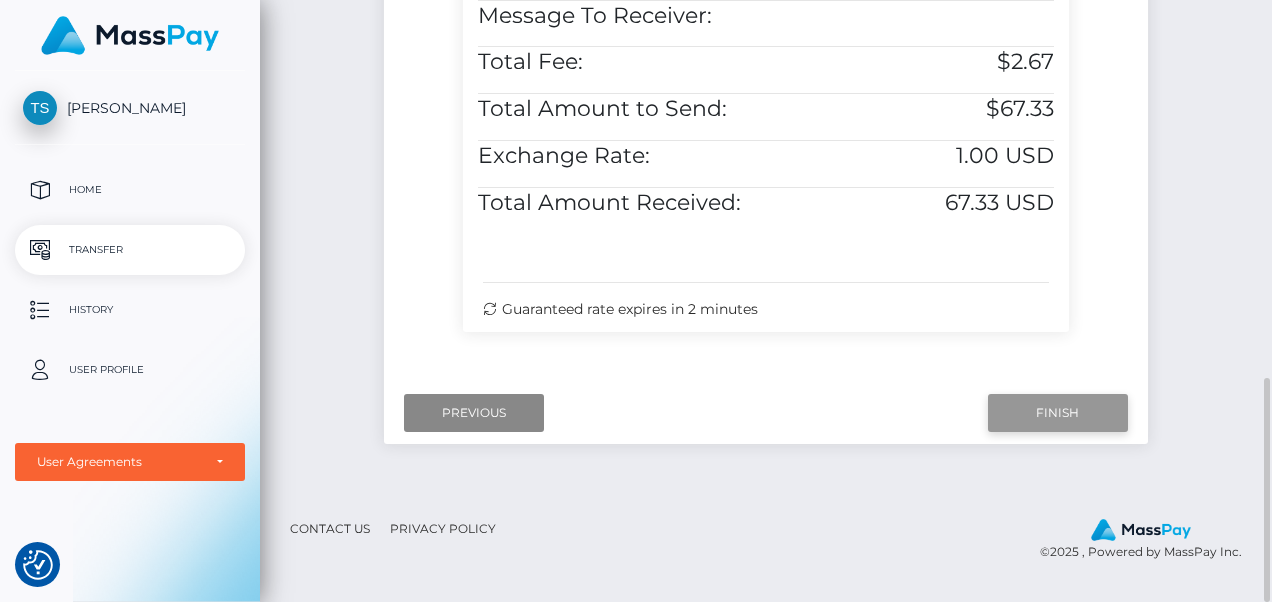 click on "Finish" at bounding box center (1058, 413) 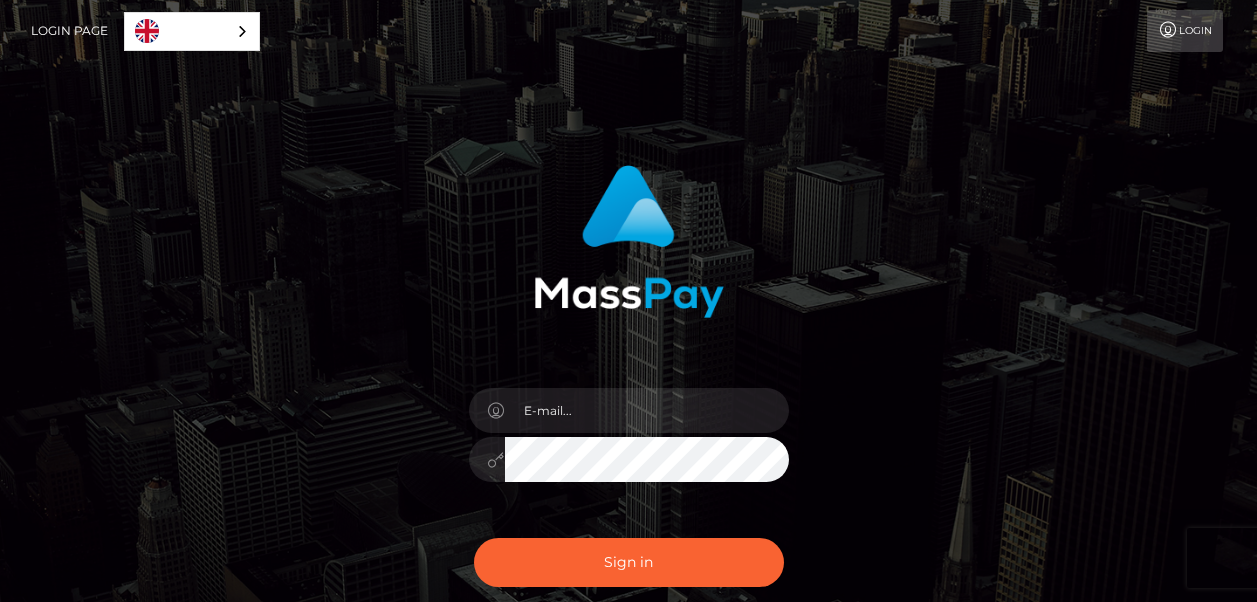 scroll, scrollTop: 0, scrollLeft: 0, axis: both 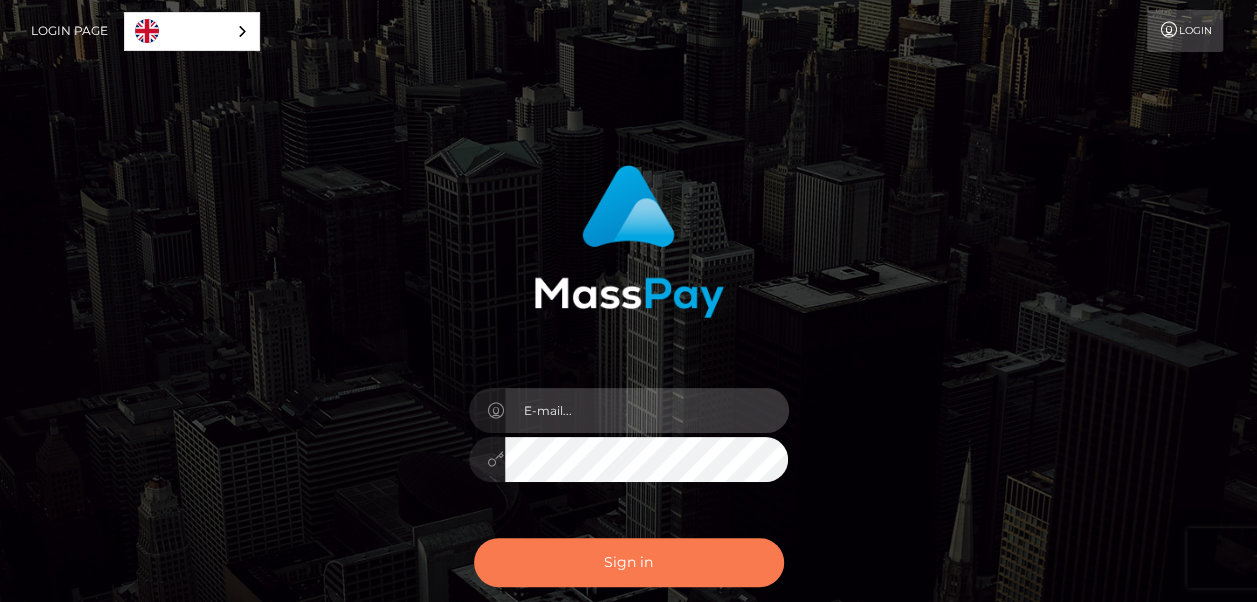 type on "theresattsmith@gmail.com" 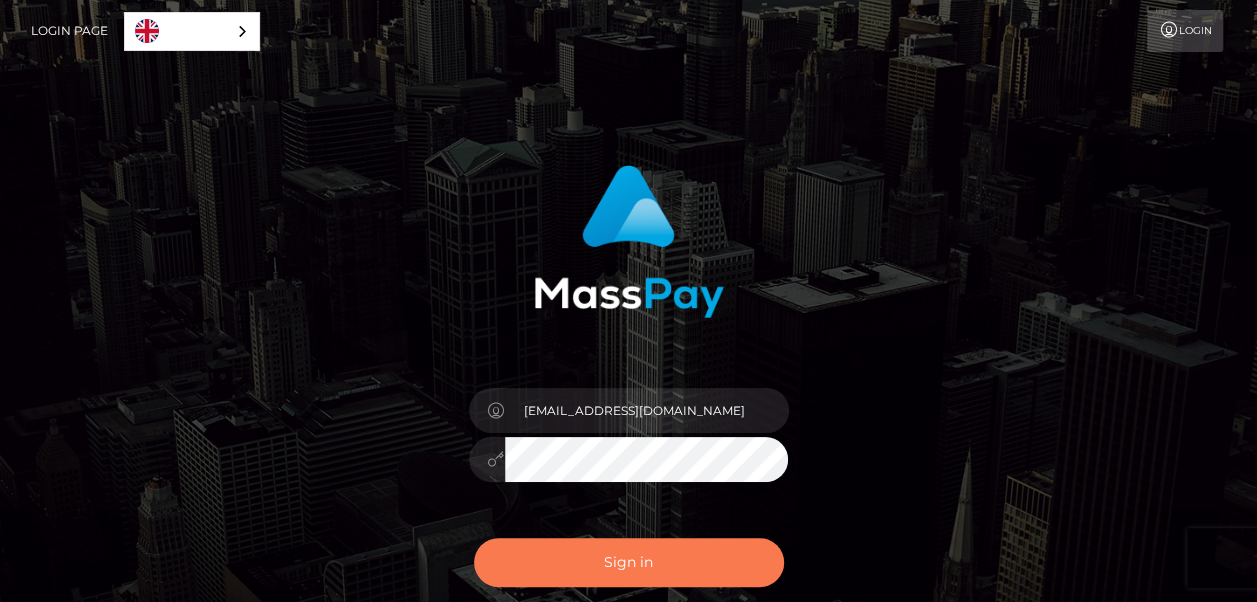 drag, startPoint x: 631, startPoint y: 565, endPoint x: 654, endPoint y: 543, distance: 31.827662 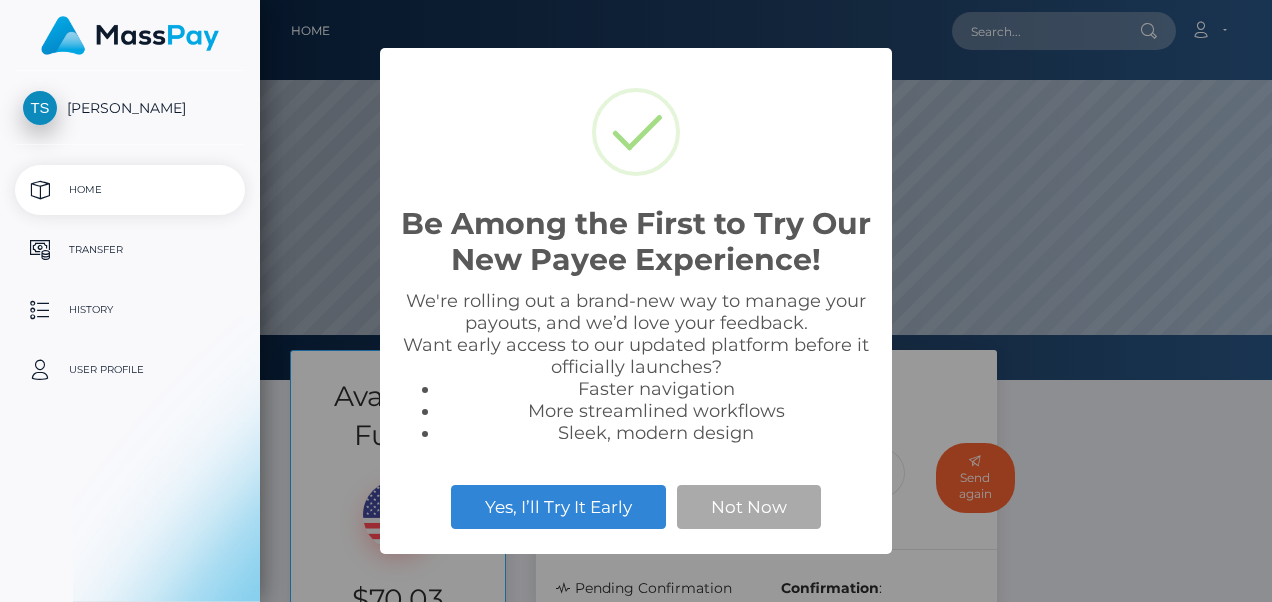 scroll, scrollTop: 0, scrollLeft: 0, axis: both 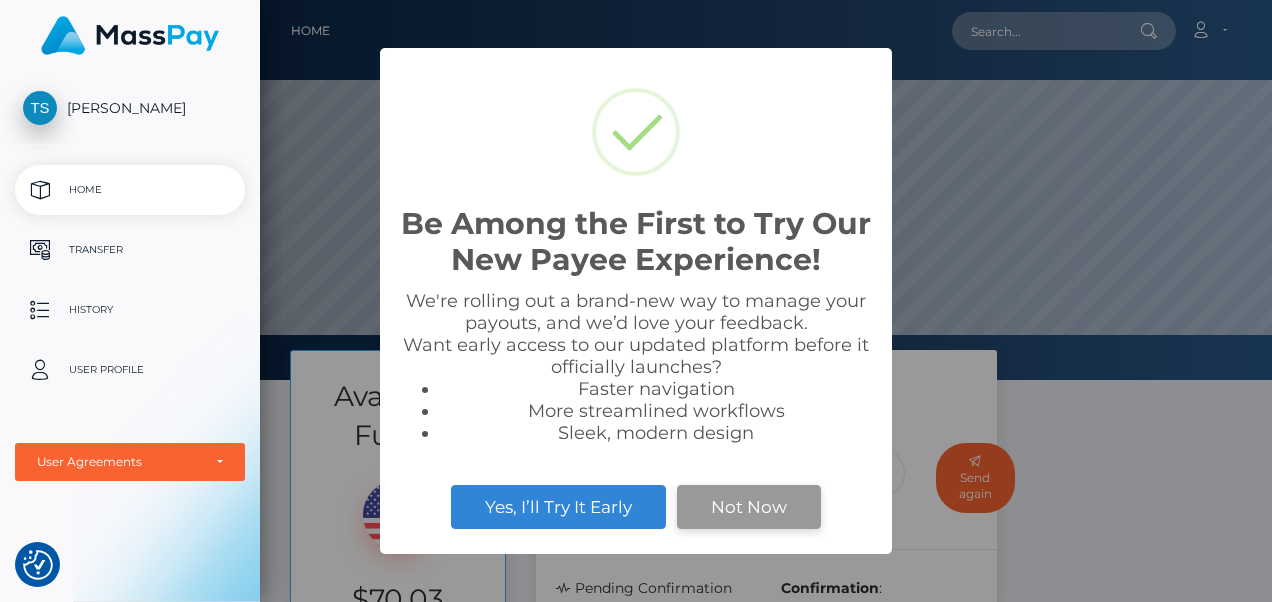 click on "Not Now" at bounding box center (749, 507) 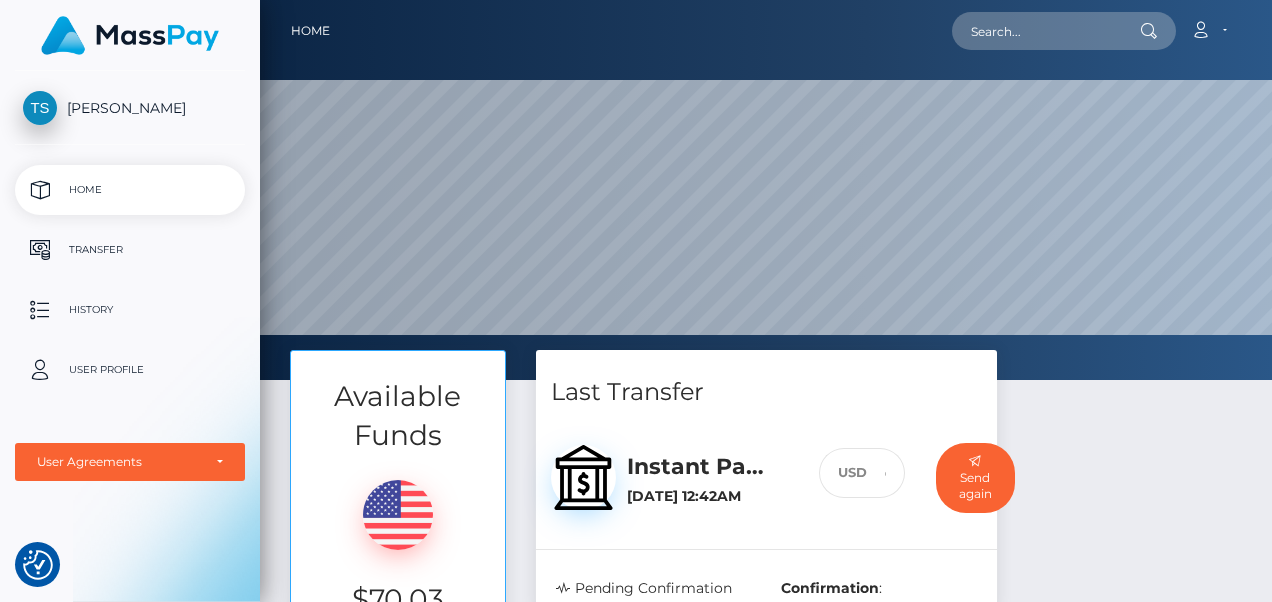 scroll, scrollTop: 300, scrollLeft: 0, axis: vertical 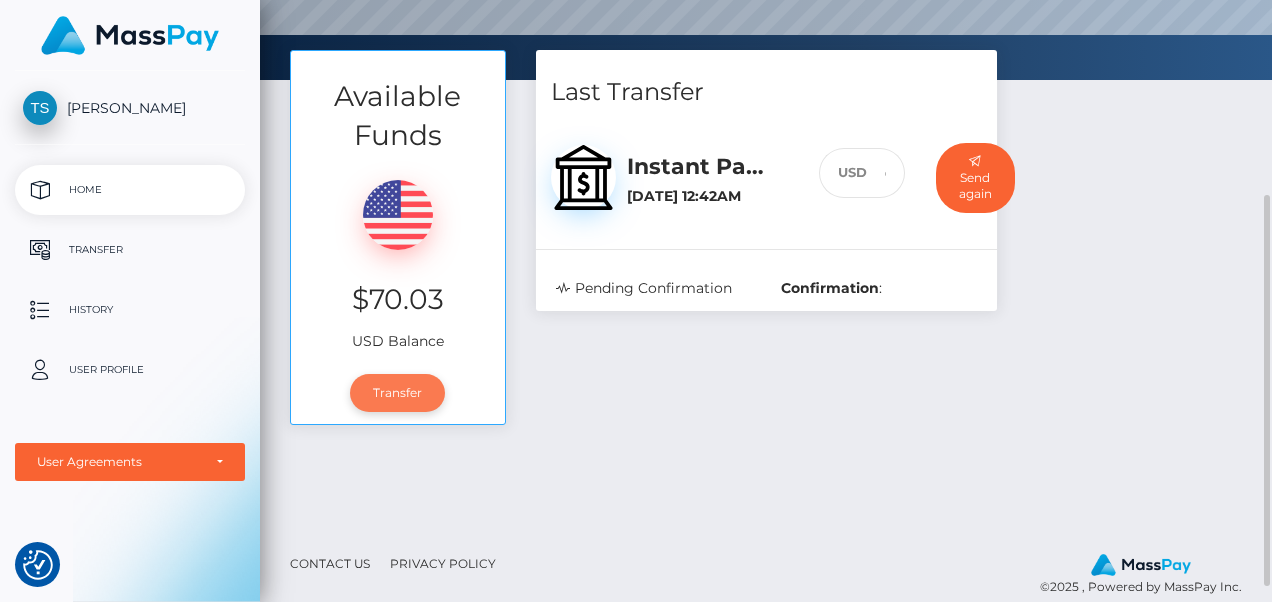 click on "Transfer" at bounding box center (397, 393) 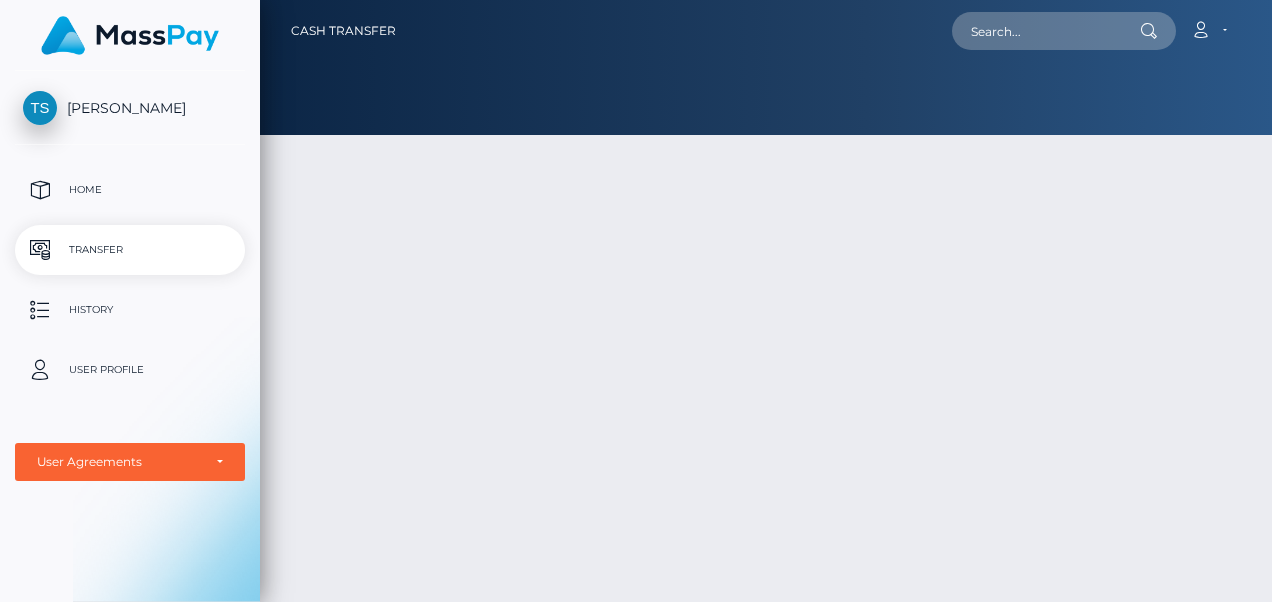 scroll, scrollTop: 0, scrollLeft: 0, axis: both 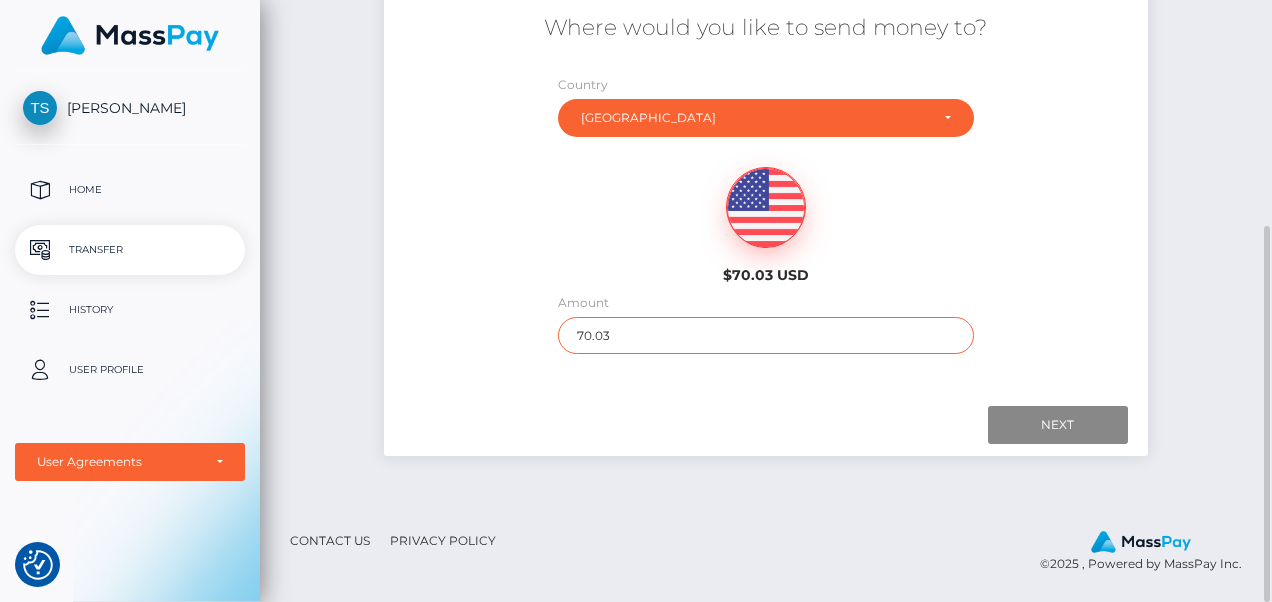 click on "70.03" at bounding box center (765, 335) 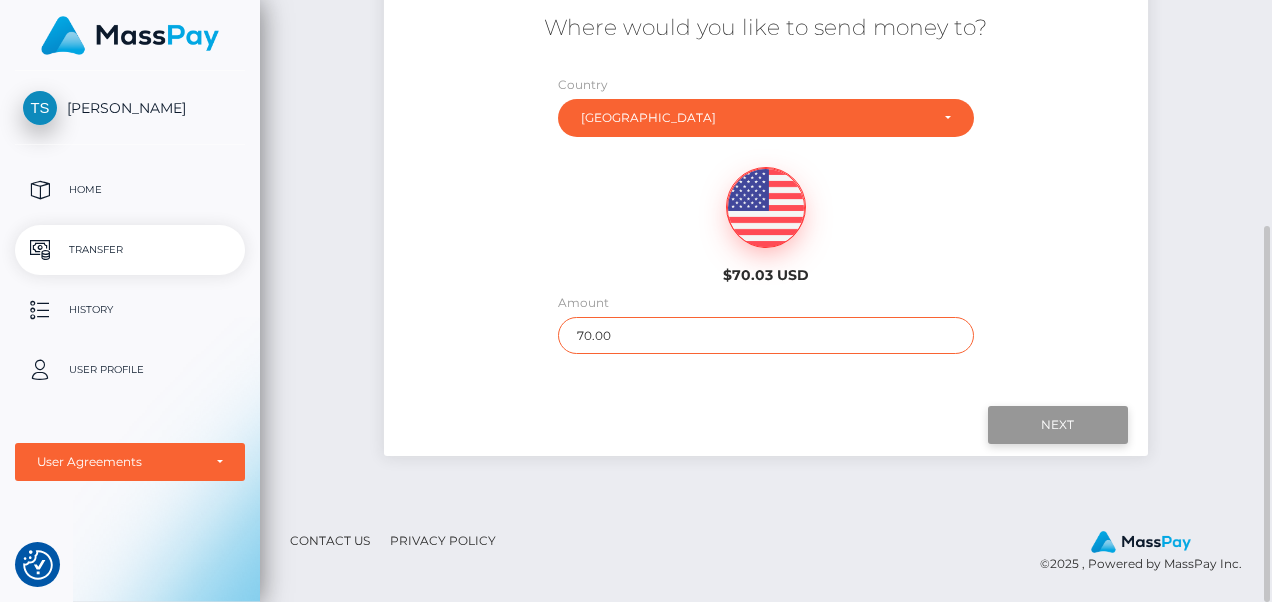 type on "70.00" 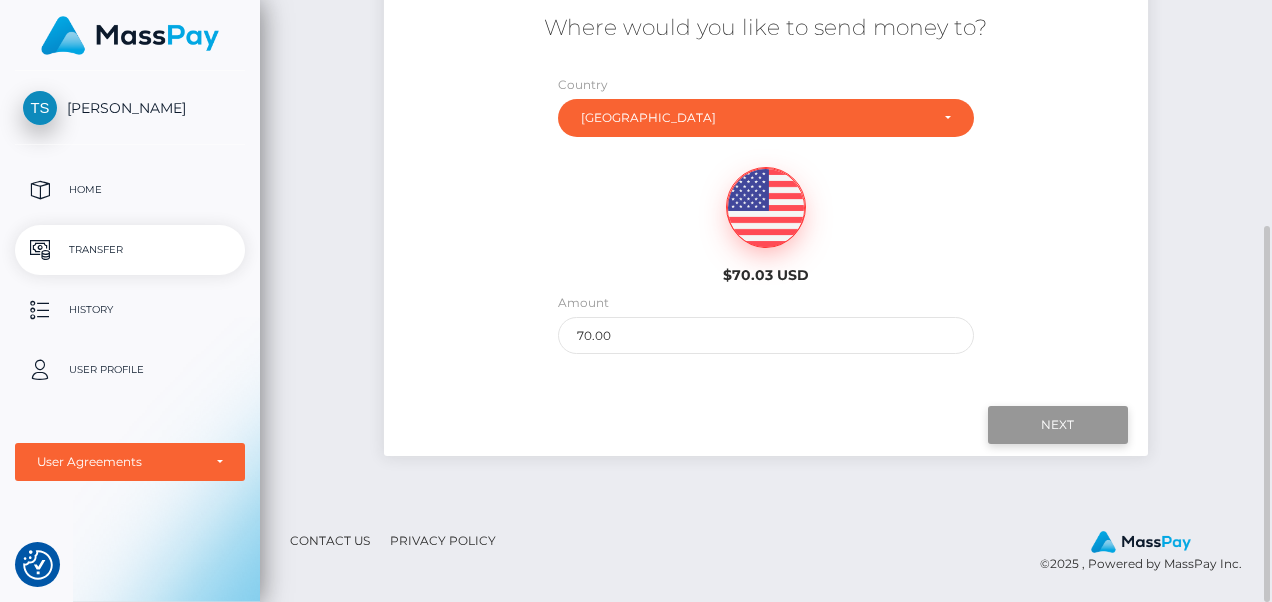click on "Next" at bounding box center (1058, 425) 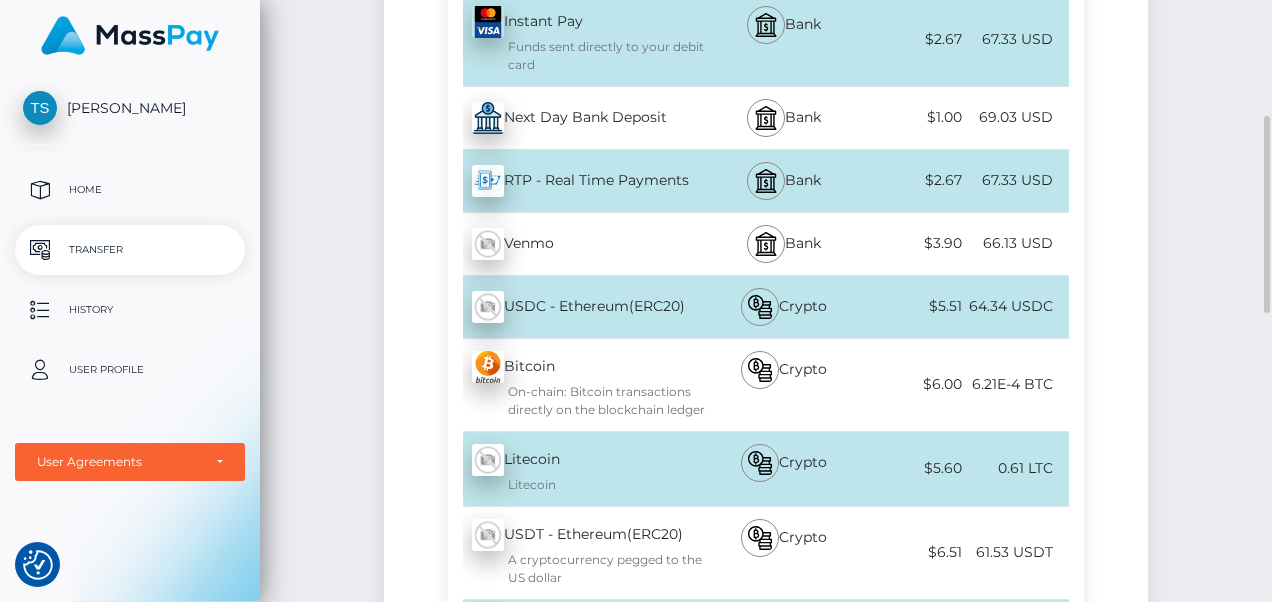 scroll, scrollTop: 661, scrollLeft: 0, axis: vertical 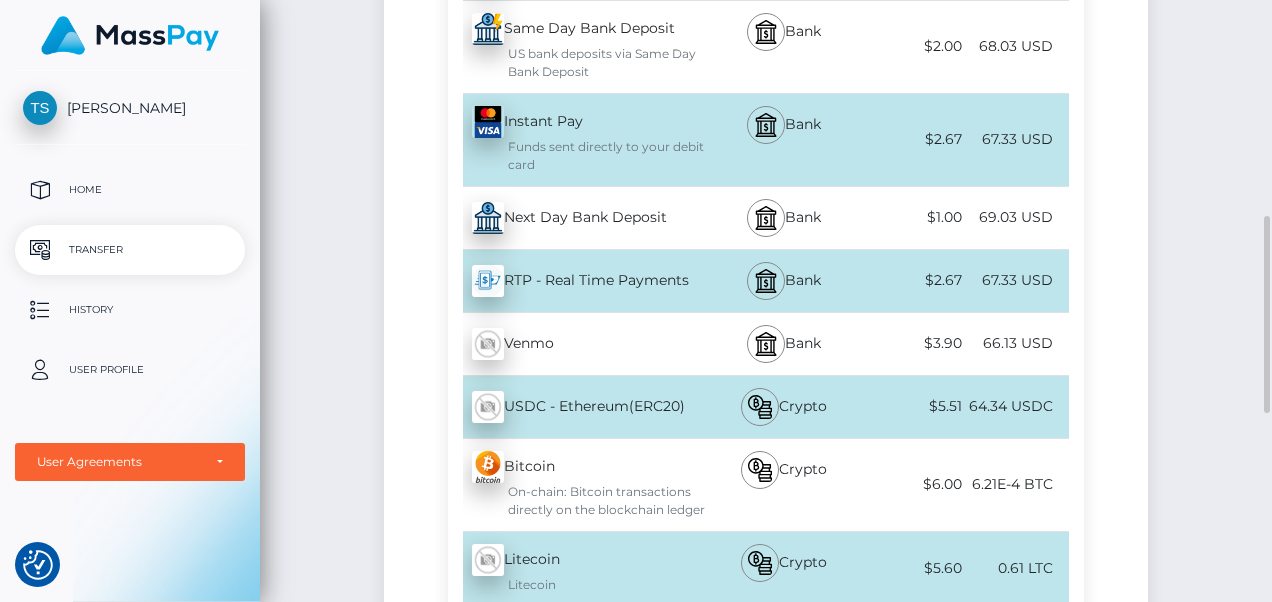 click on "67.33 USD" at bounding box center (1018, 139) 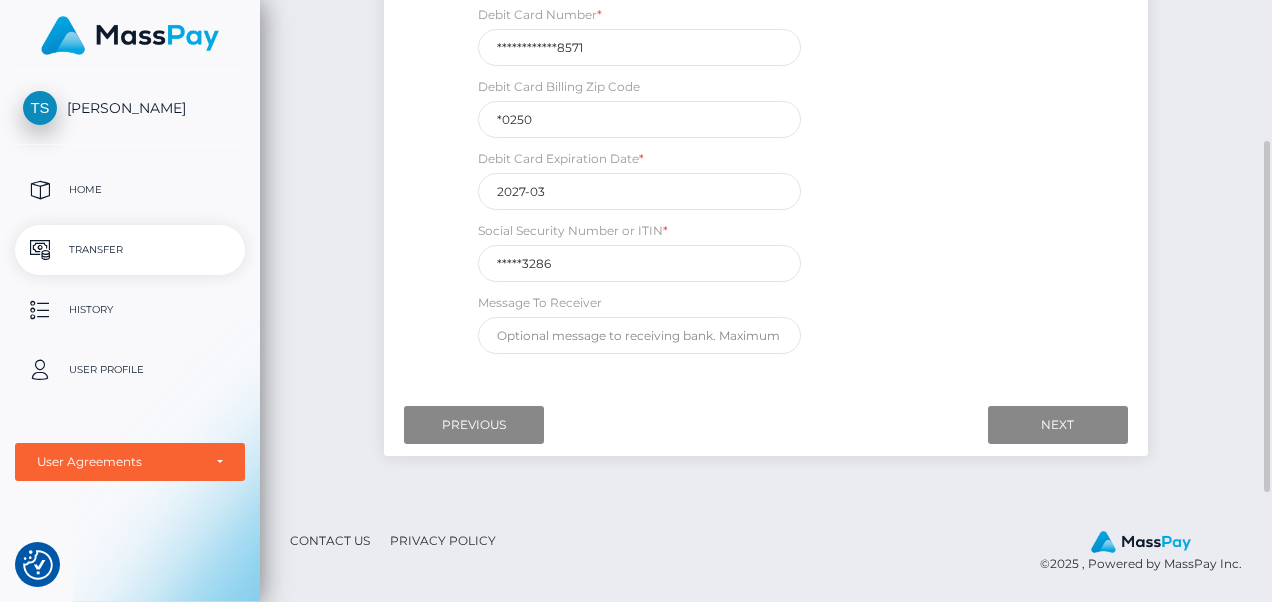 scroll, scrollTop: 361, scrollLeft: 0, axis: vertical 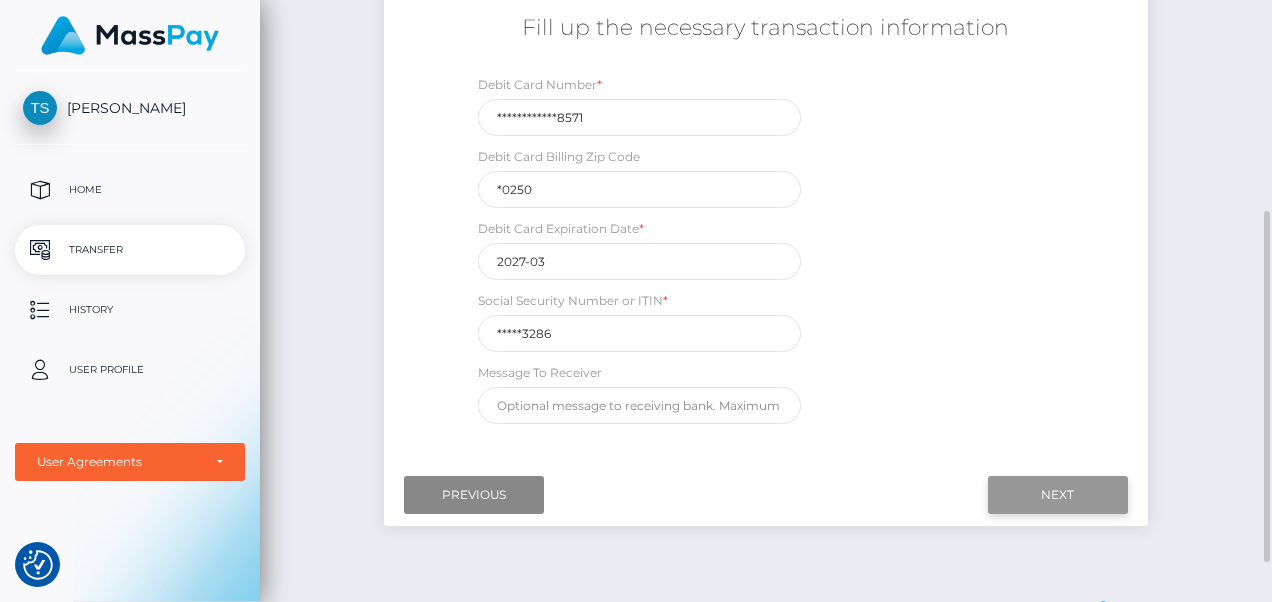 click on "Next" at bounding box center [1058, 495] 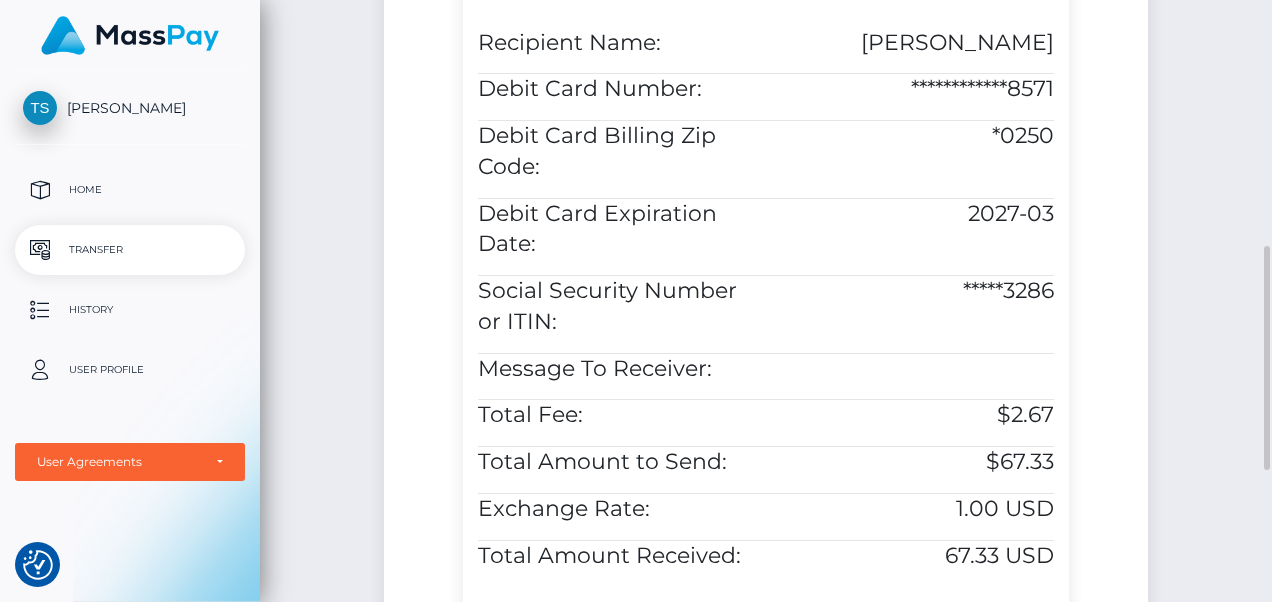scroll, scrollTop: 961, scrollLeft: 0, axis: vertical 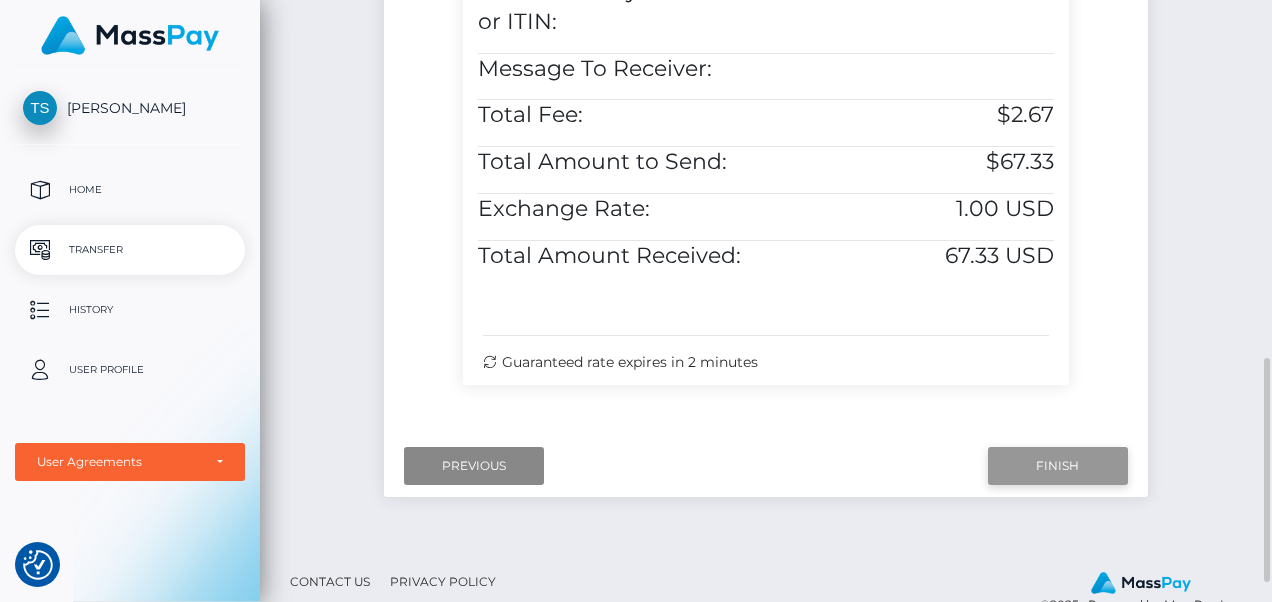 click on "Finish" at bounding box center [1058, 466] 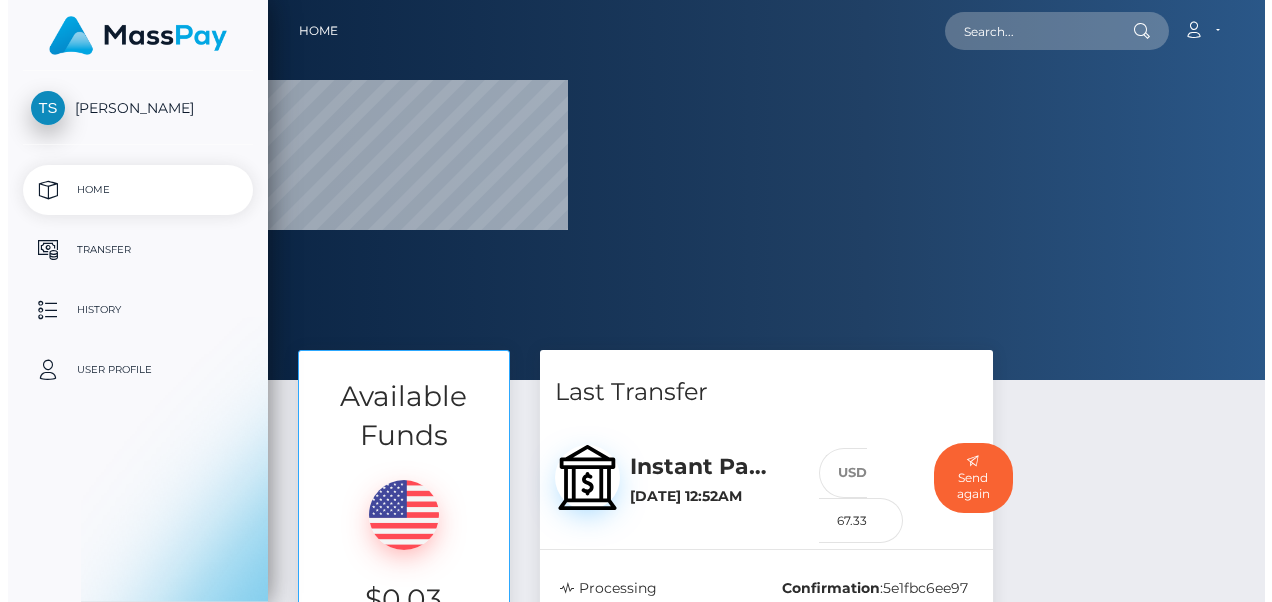 scroll, scrollTop: 0, scrollLeft: 0, axis: both 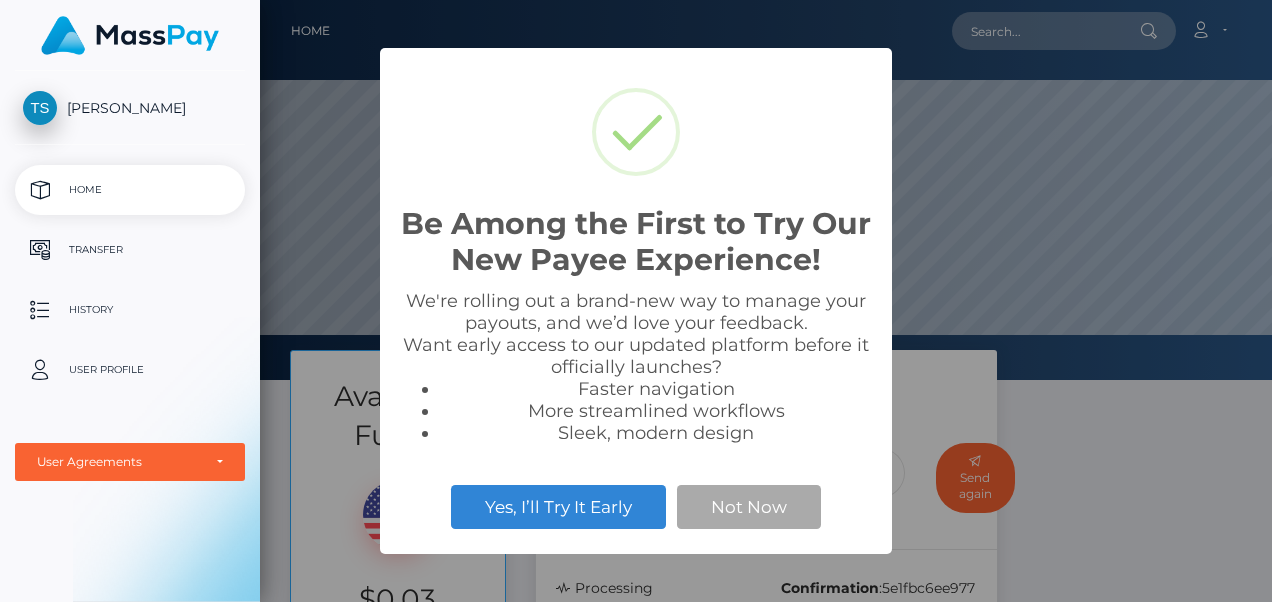 select 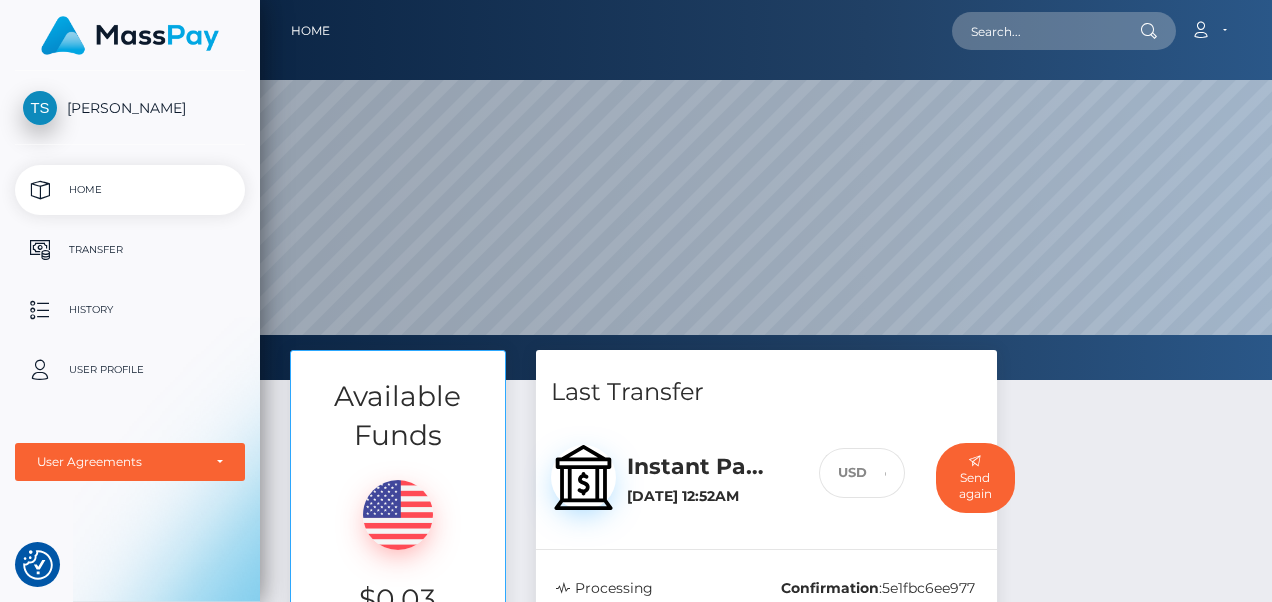 scroll, scrollTop: 200, scrollLeft: 0, axis: vertical 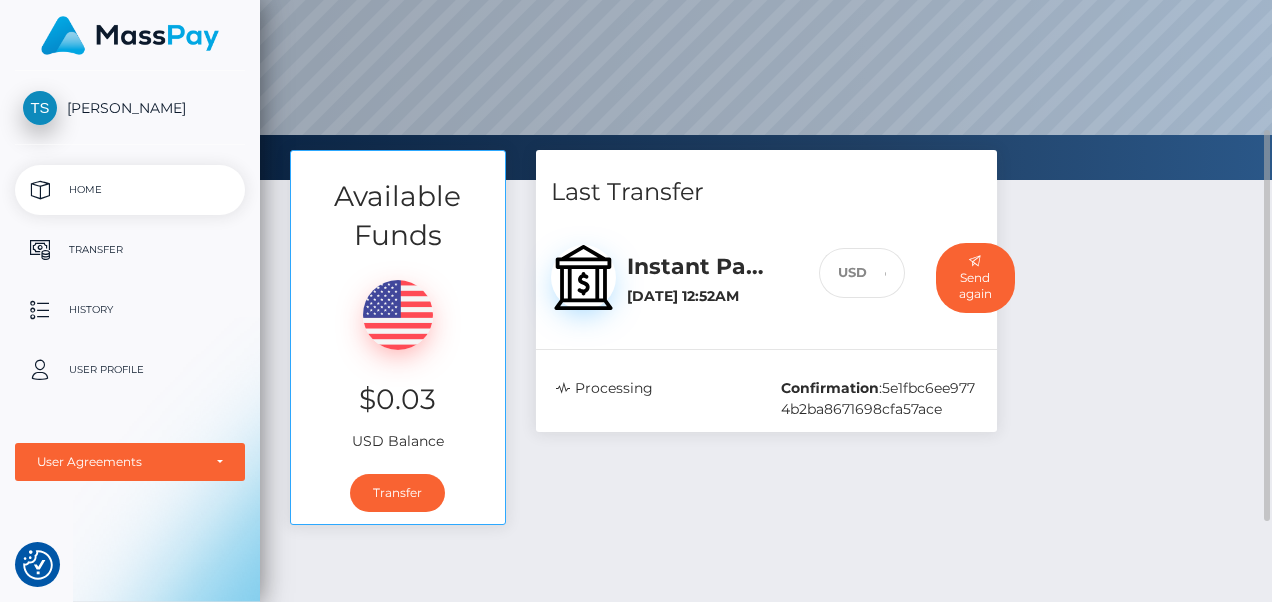 click on "Available Funds
$0.03
USD Balance
Transfer
Last Transfer
Instant Pay / USD 67.33 Confirmation" at bounding box center (766, 347) 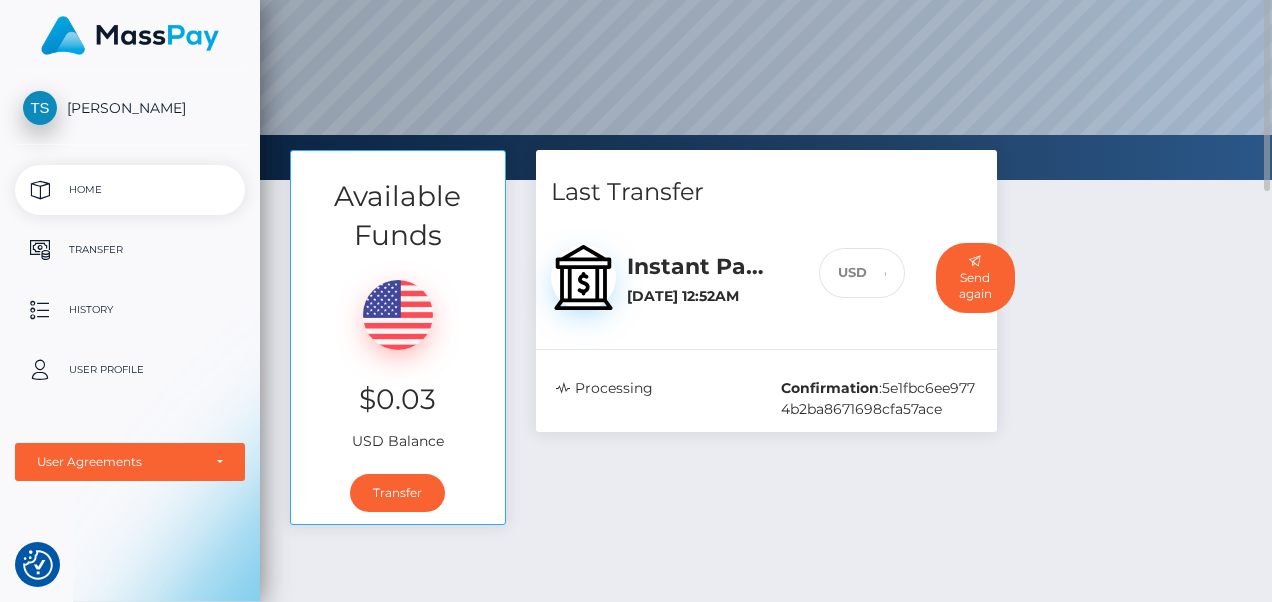 scroll, scrollTop: 0, scrollLeft: 0, axis: both 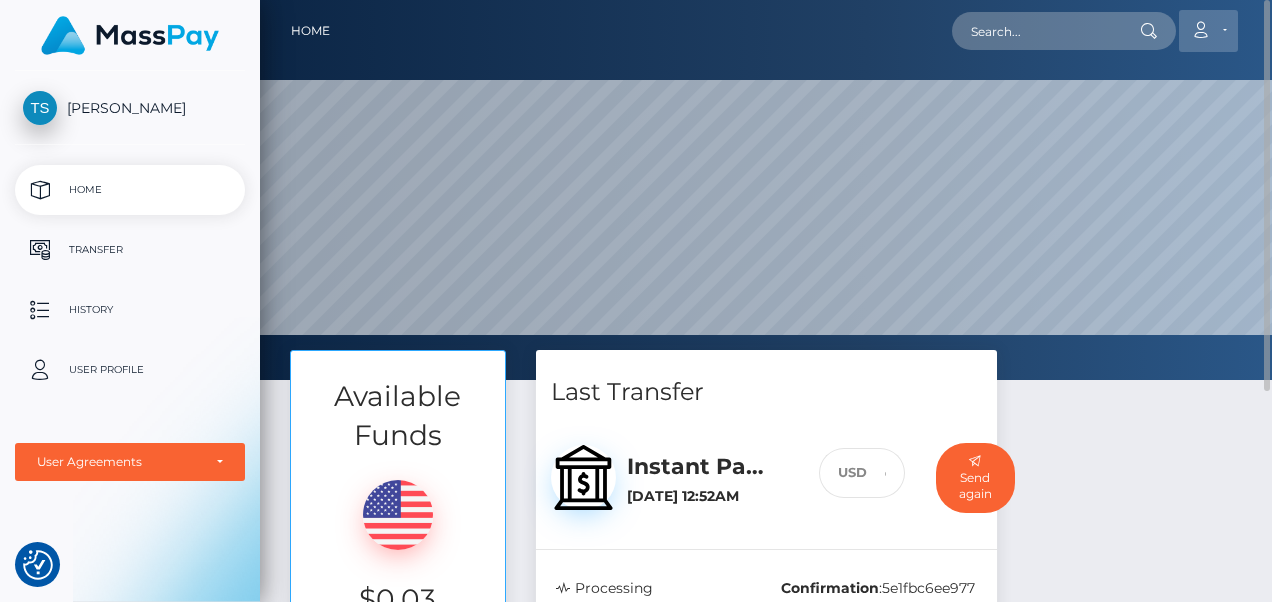 click on "Account" at bounding box center [1208, 31] 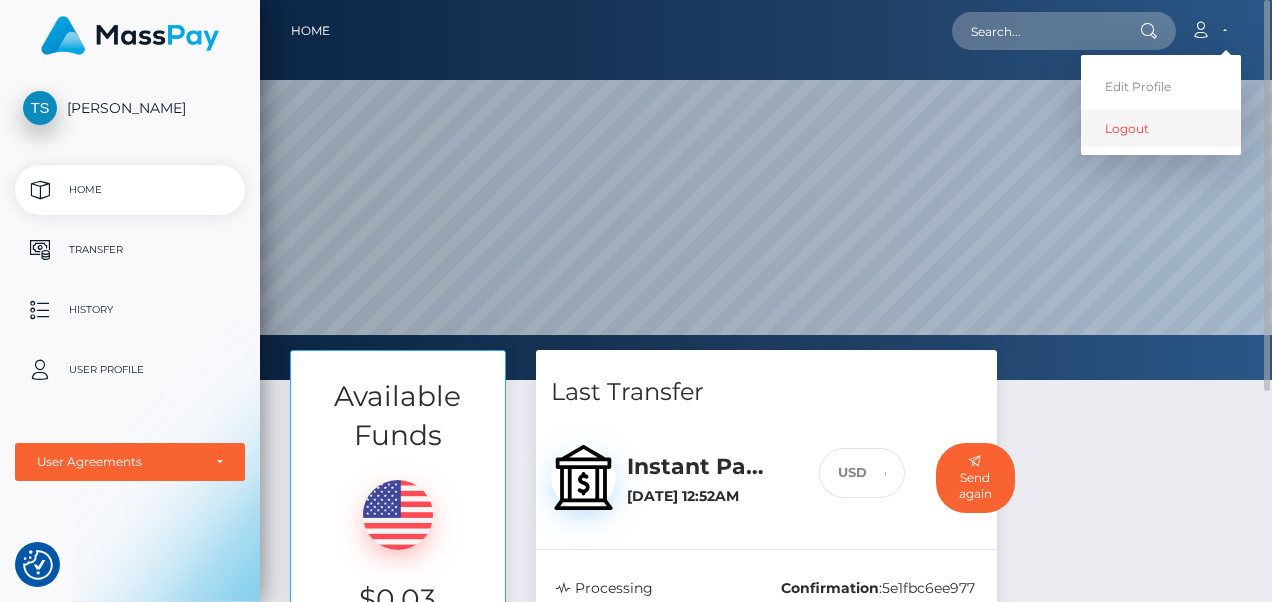 click on "Logout" at bounding box center [1161, 128] 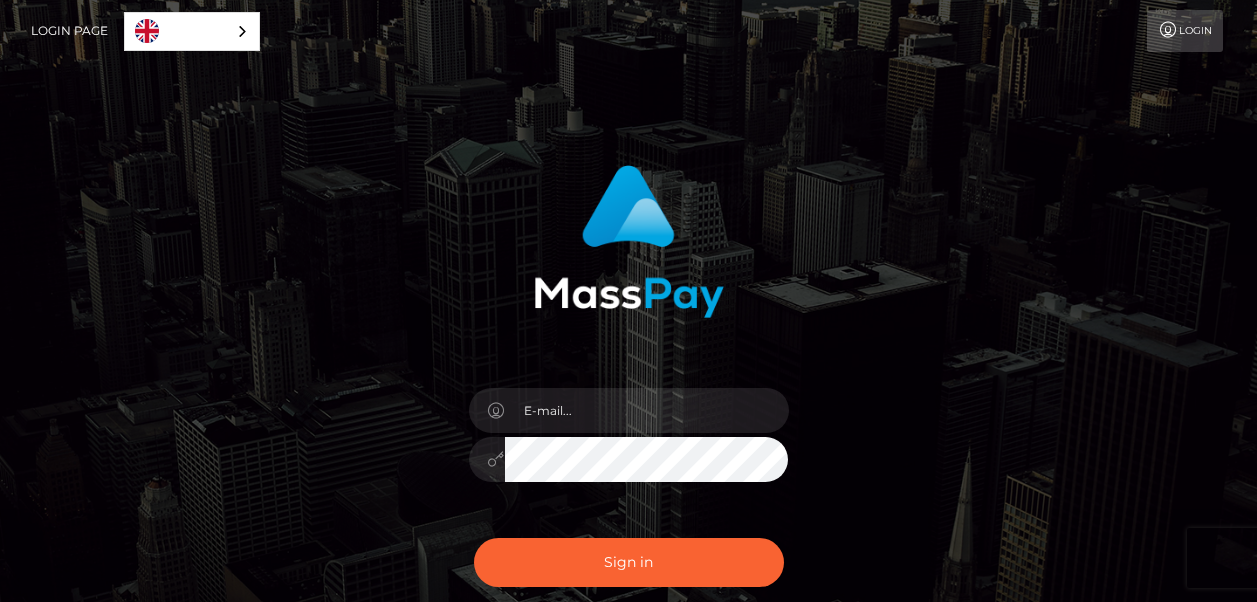 scroll, scrollTop: 0, scrollLeft: 0, axis: both 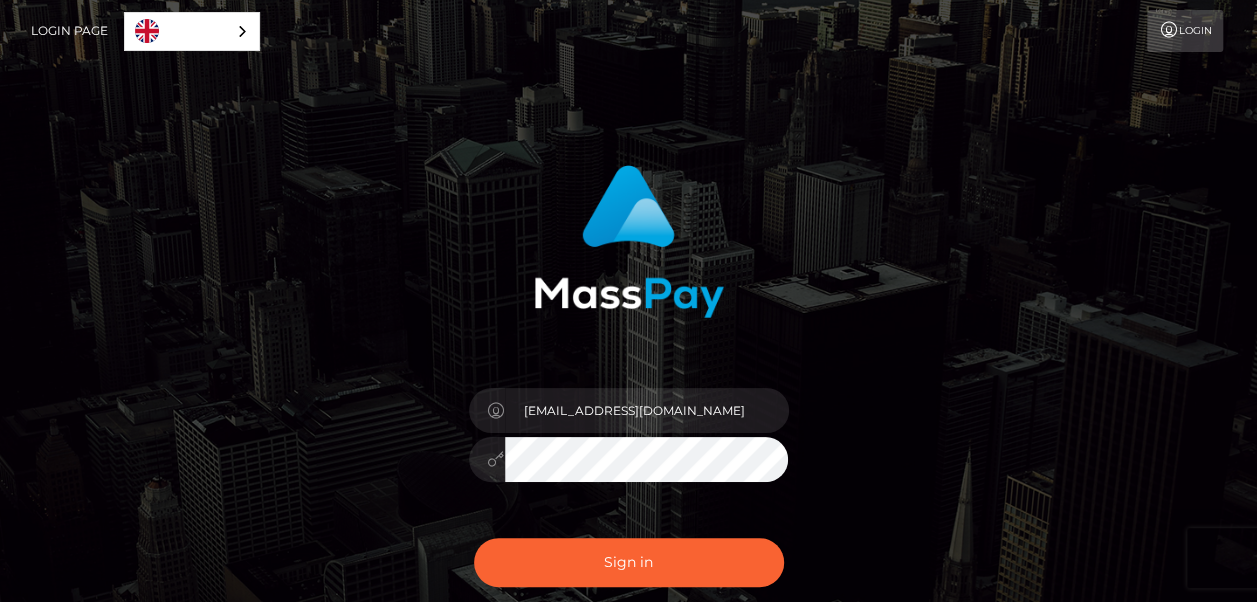 click on "In order to protect your account, we're utilizing the help of a captcha service. Your adblocker could be preventing the captcha from performing properly. Please disable the adblocker prior to logging in.
theresattsmith@gmail.com" at bounding box center [629, 404] 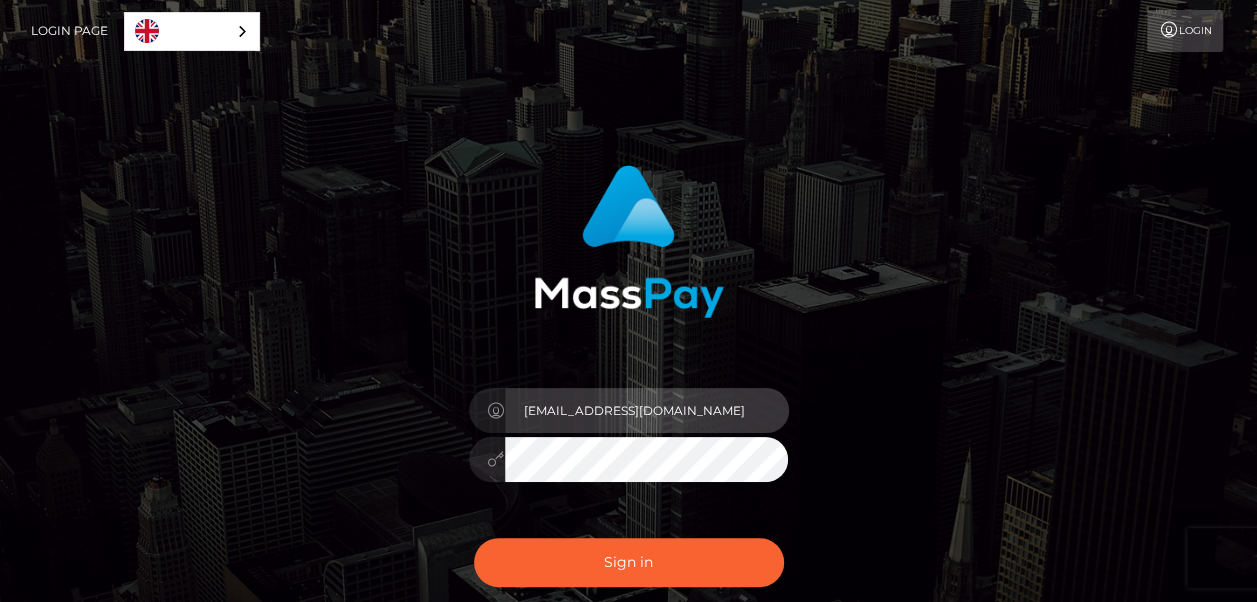 click on "theresattsmith@gmail.com" at bounding box center (647, 410) 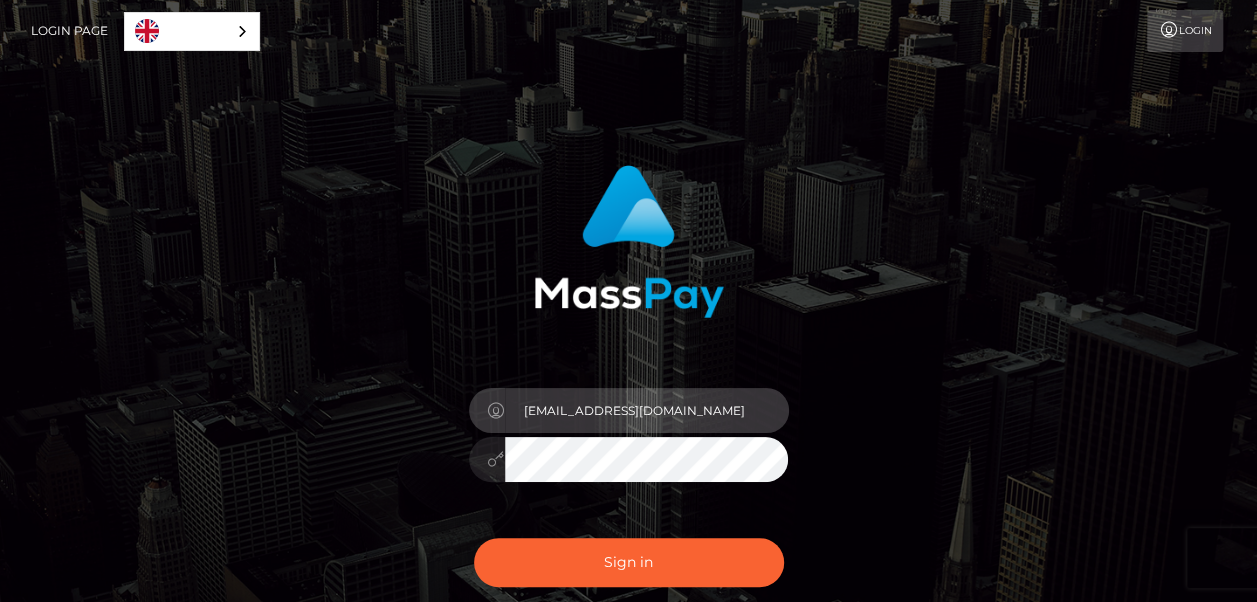 type on "theresaltsmith@gmail.com" 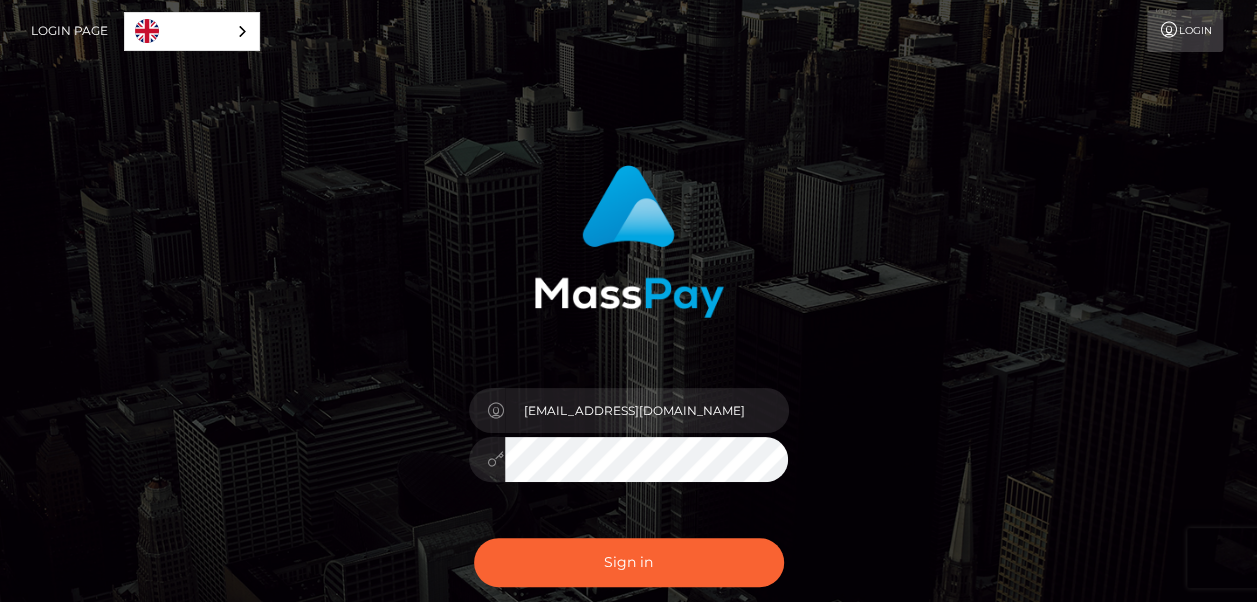 click on "In order to protect your account, we're utilizing the help of a captcha service. Your adblocker could be preventing the captcha from performing properly. Please disable the adblocker prior to logging in.
theresaltsmith@gmail.com" at bounding box center [629, 404] 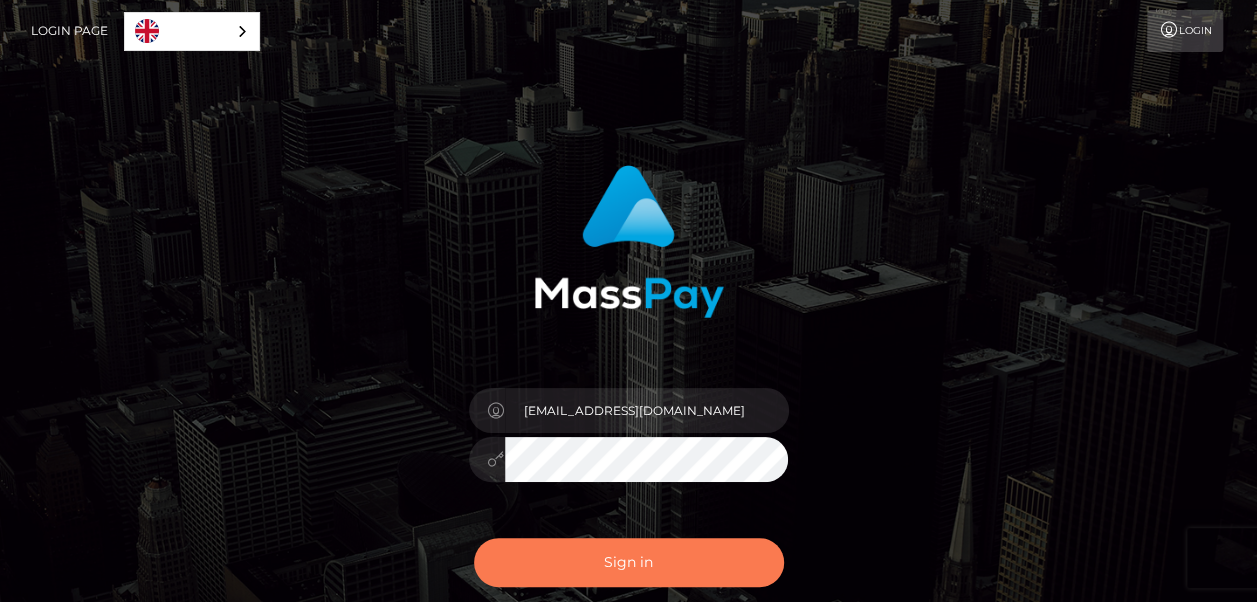 click on "Sign in" at bounding box center [629, 562] 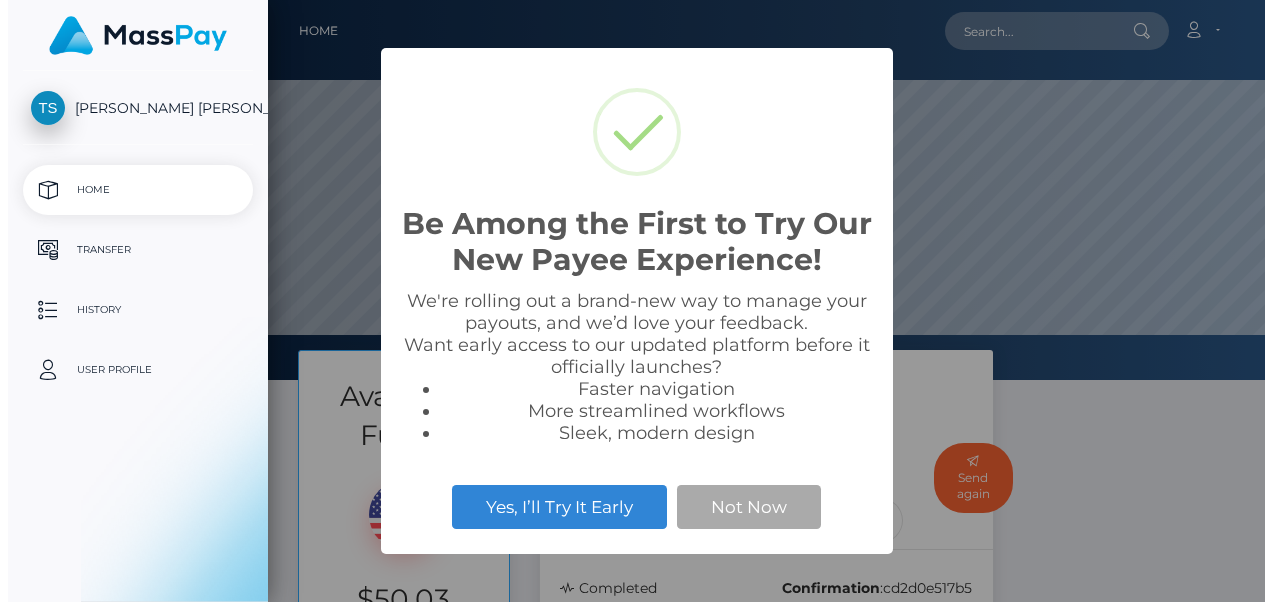 scroll, scrollTop: 0, scrollLeft: 0, axis: both 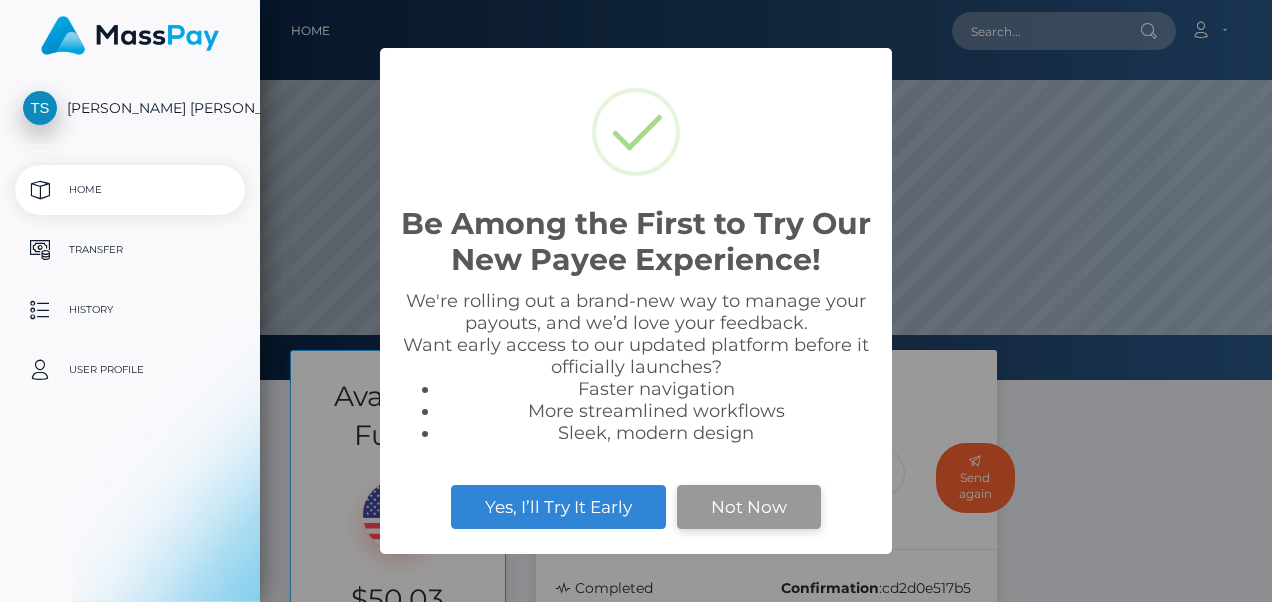click on "Not Now" at bounding box center [749, 507] 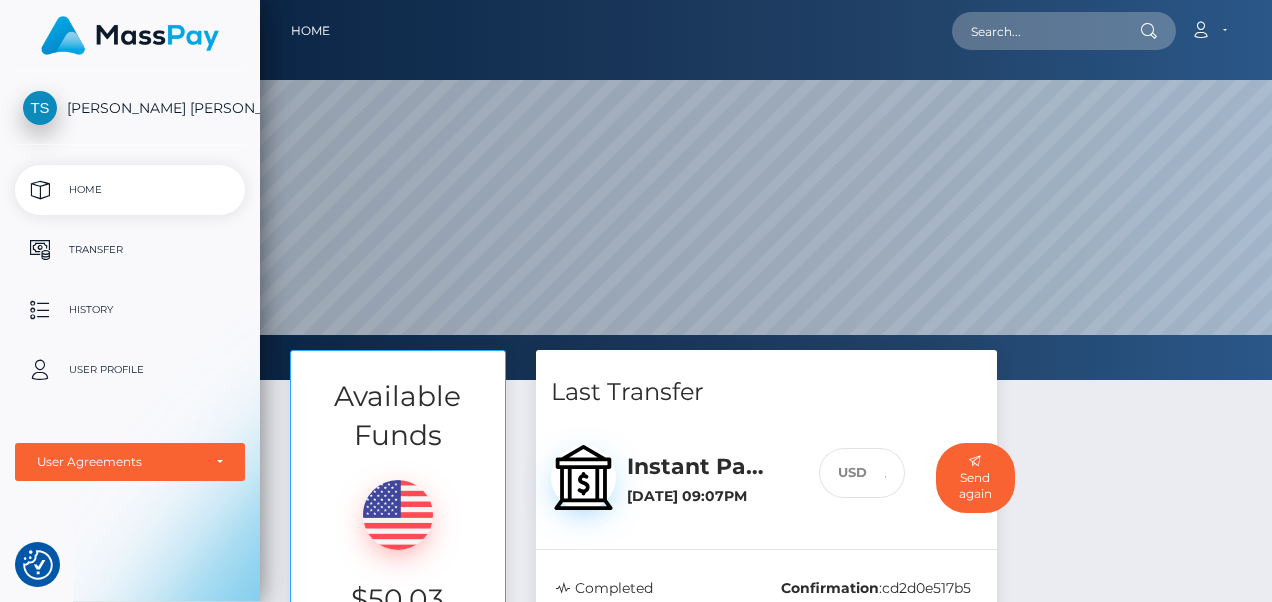 scroll, scrollTop: 200, scrollLeft: 0, axis: vertical 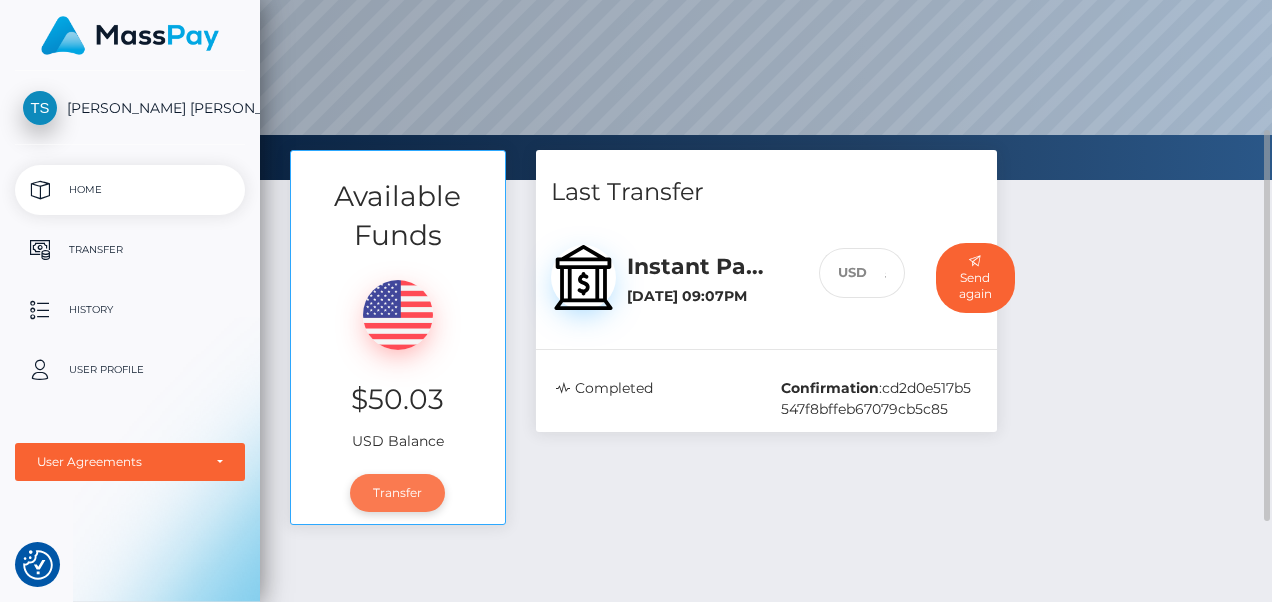 click on "Transfer" at bounding box center (397, 493) 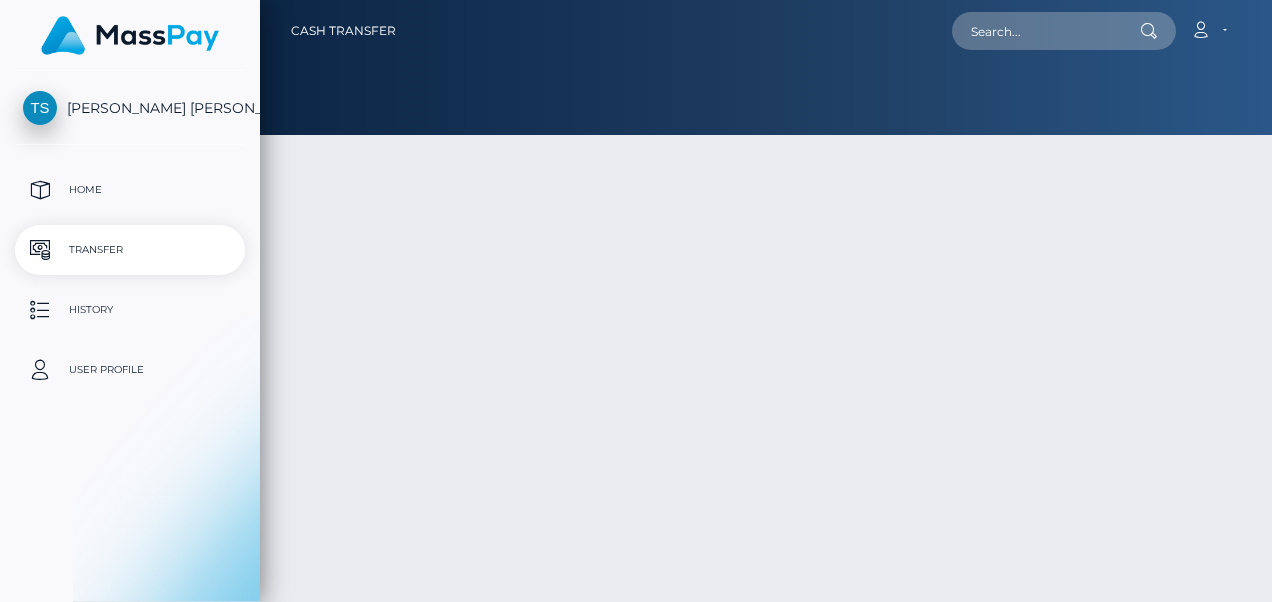 scroll, scrollTop: 0, scrollLeft: 0, axis: both 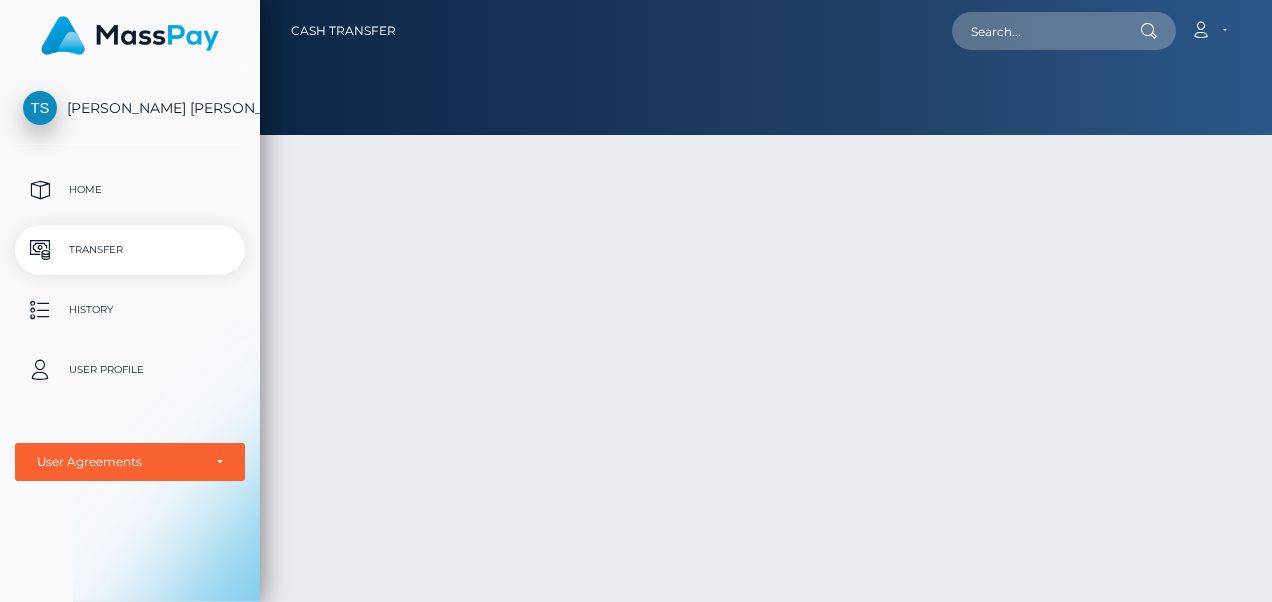 select 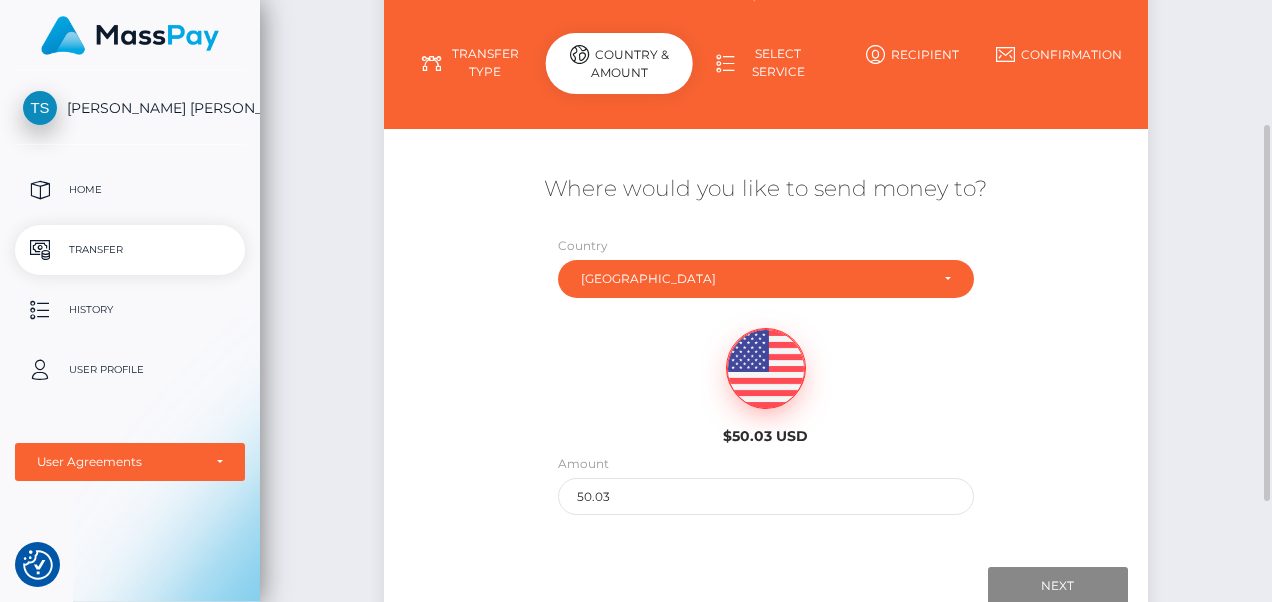 scroll, scrollTop: 300, scrollLeft: 0, axis: vertical 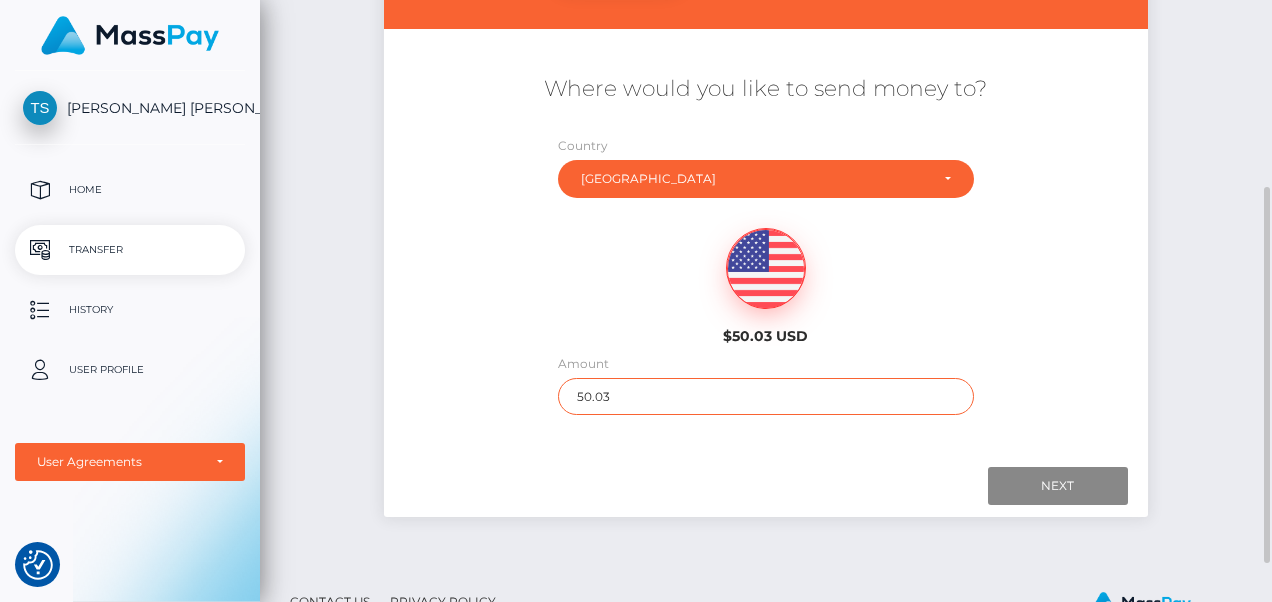 click on "50.03" at bounding box center (765, 396) 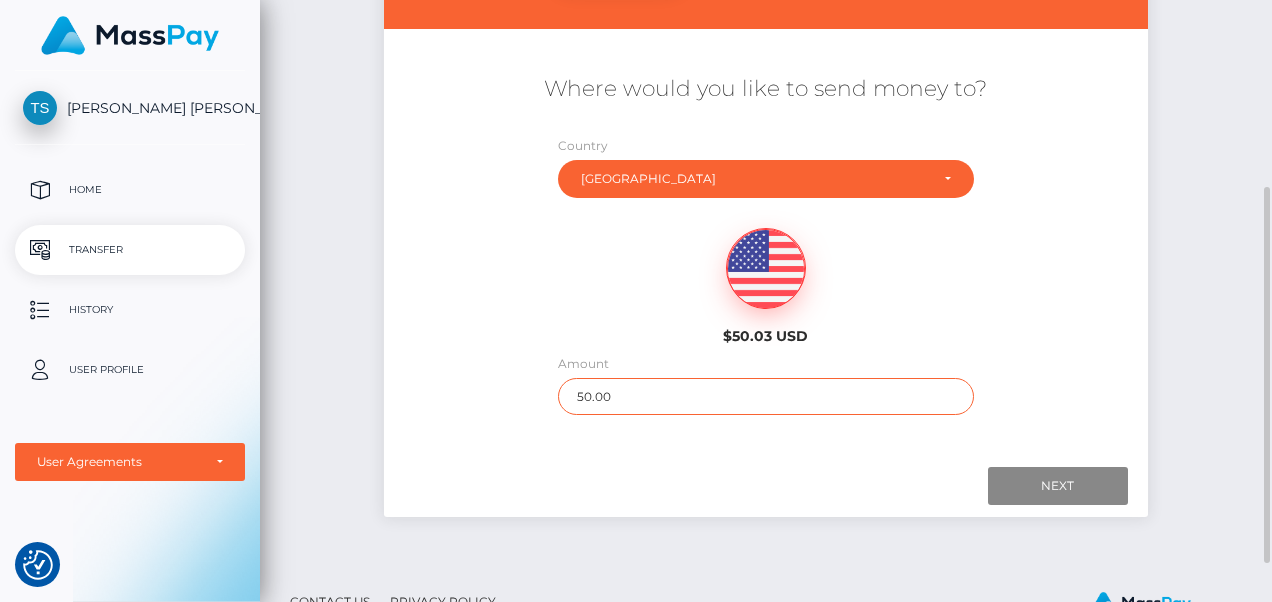 type on "50.00" 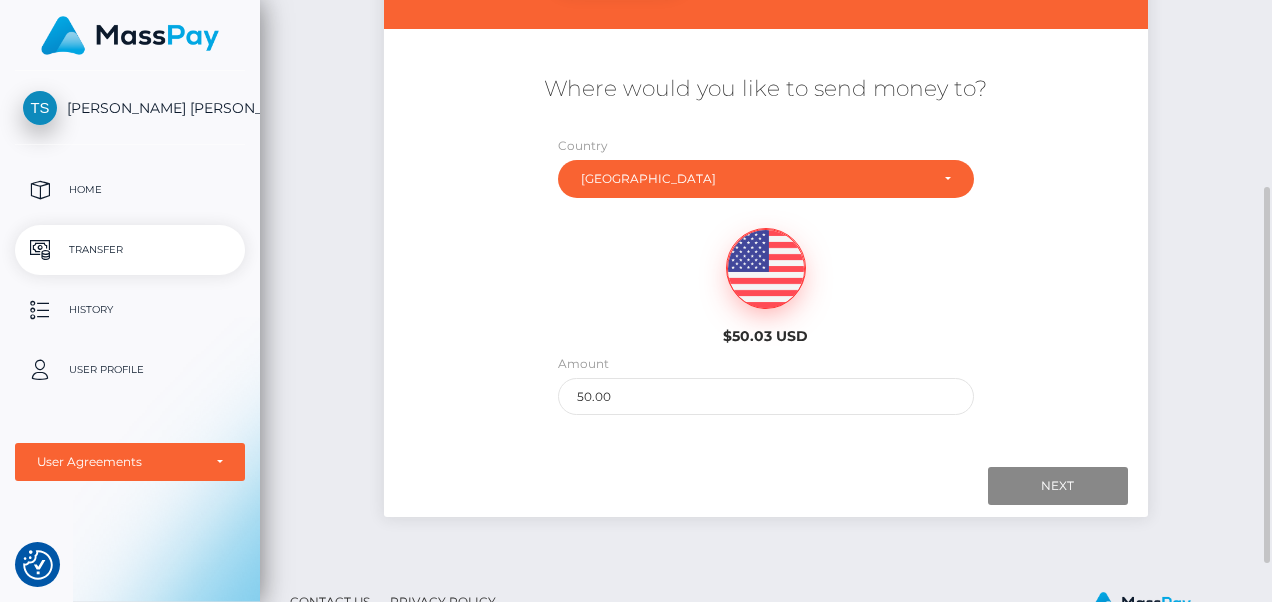 click on "Where would you like to send money to?
Country
Abkhazia
Afghanistan
Albania
Algeria
American Samoa   Andorra   Angola" at bounding box center [765, 242] 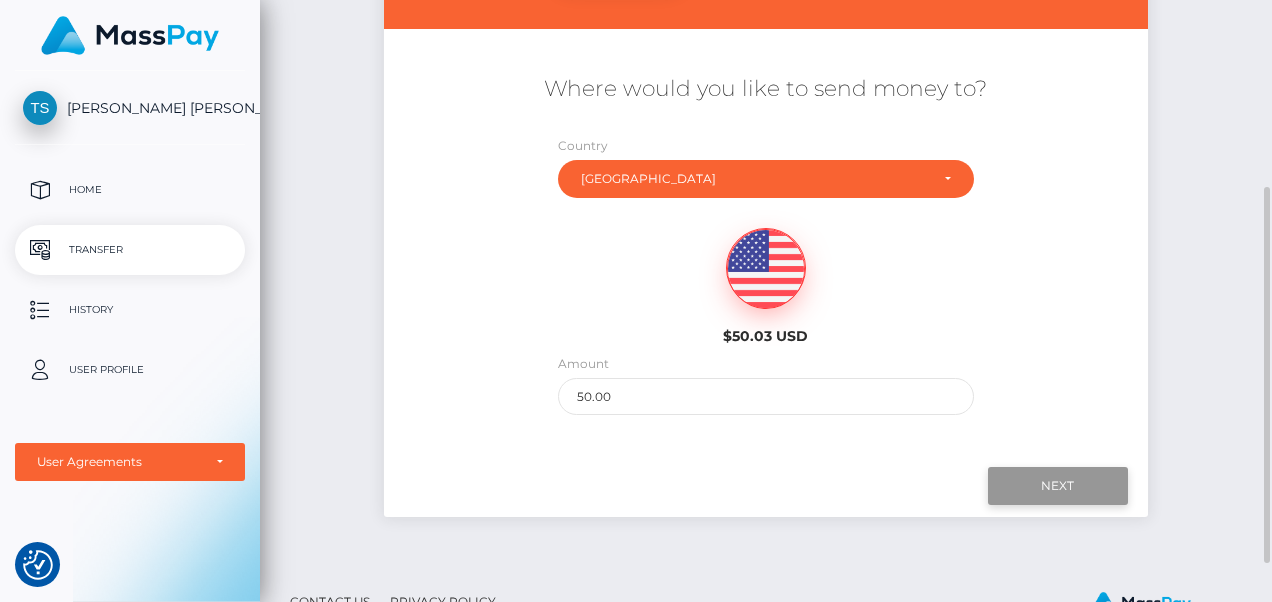 click on "Next" at bounding box center [1058, 486] 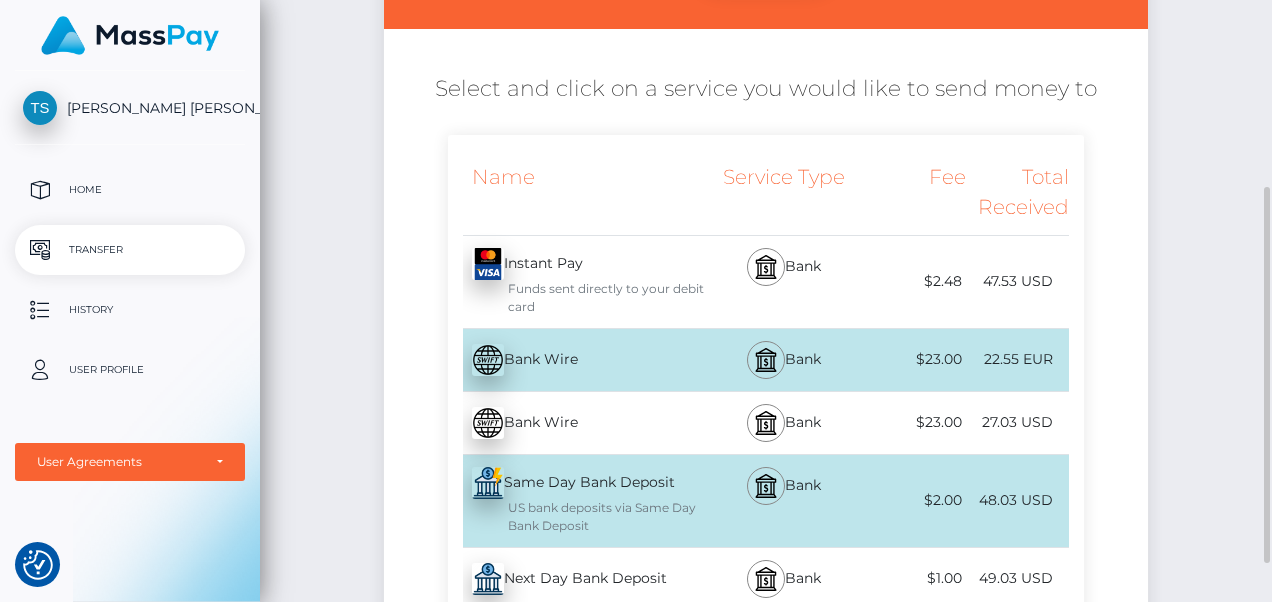 click on "Bank" at bounding box center (784, 282) 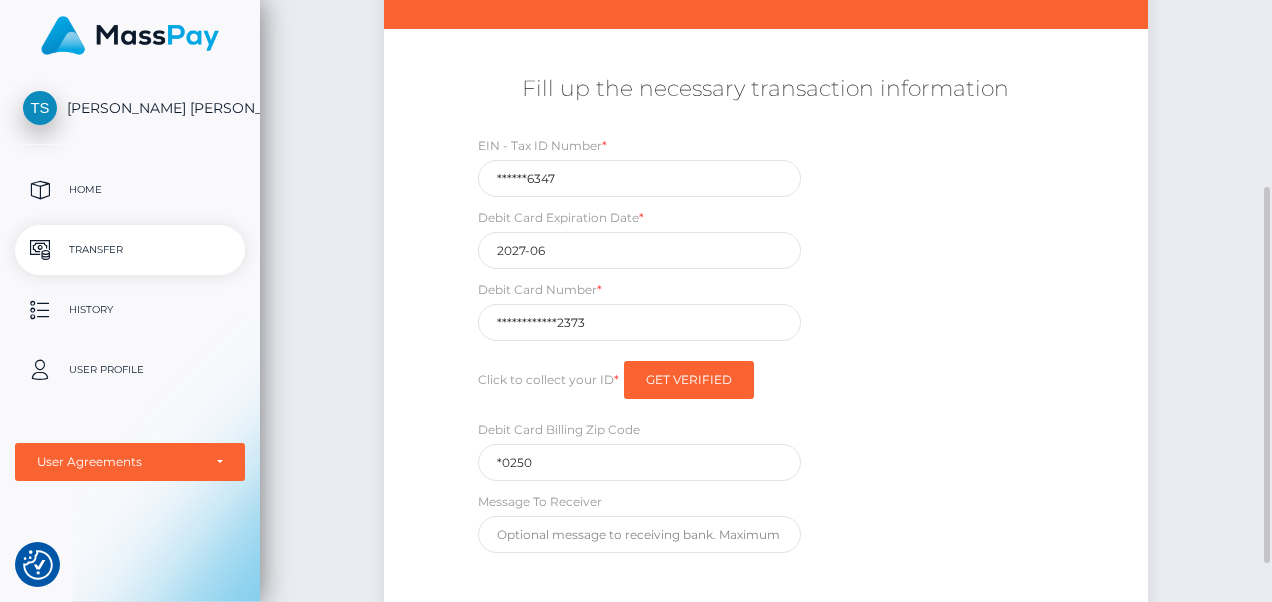 scroll, scrollTop: 400, scrollLeft: 0, axis: vertical 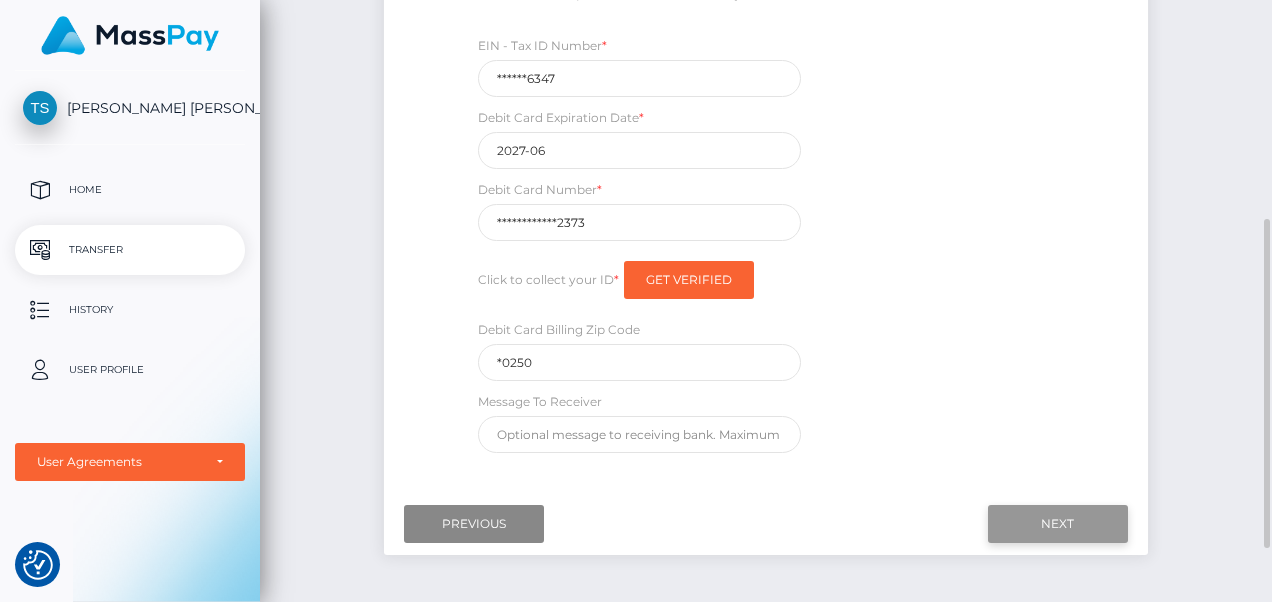 click on "Next" at bounding box center (1058, 524) 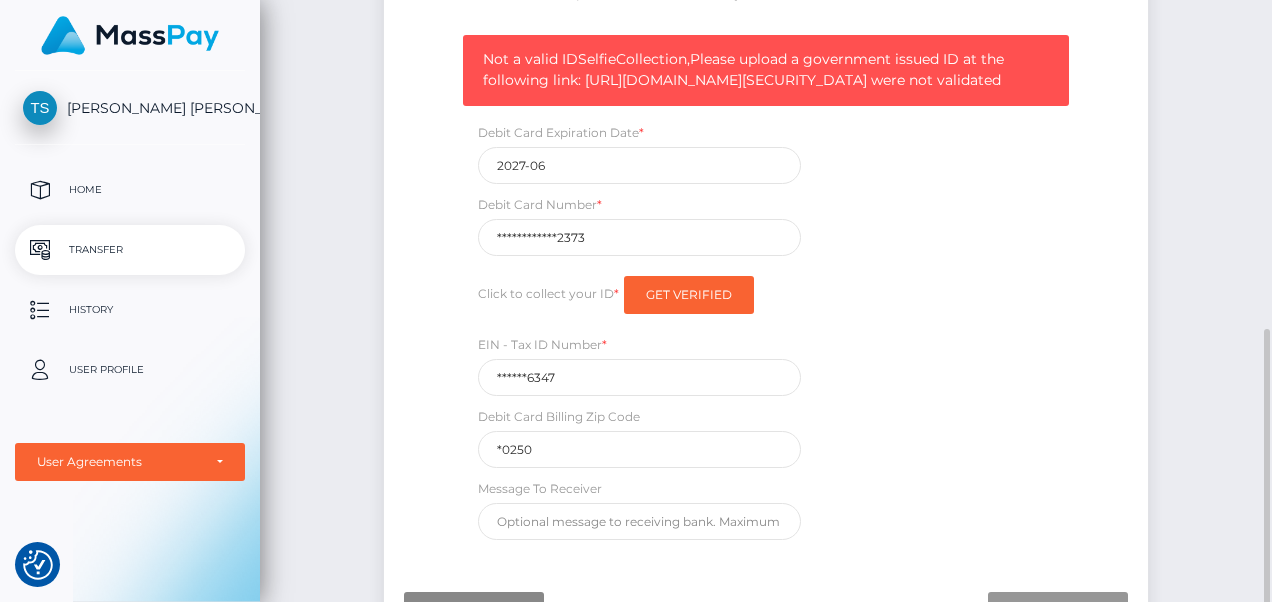 scroll, scrollTop: 700, scrollLeft: 0, axis: vertical 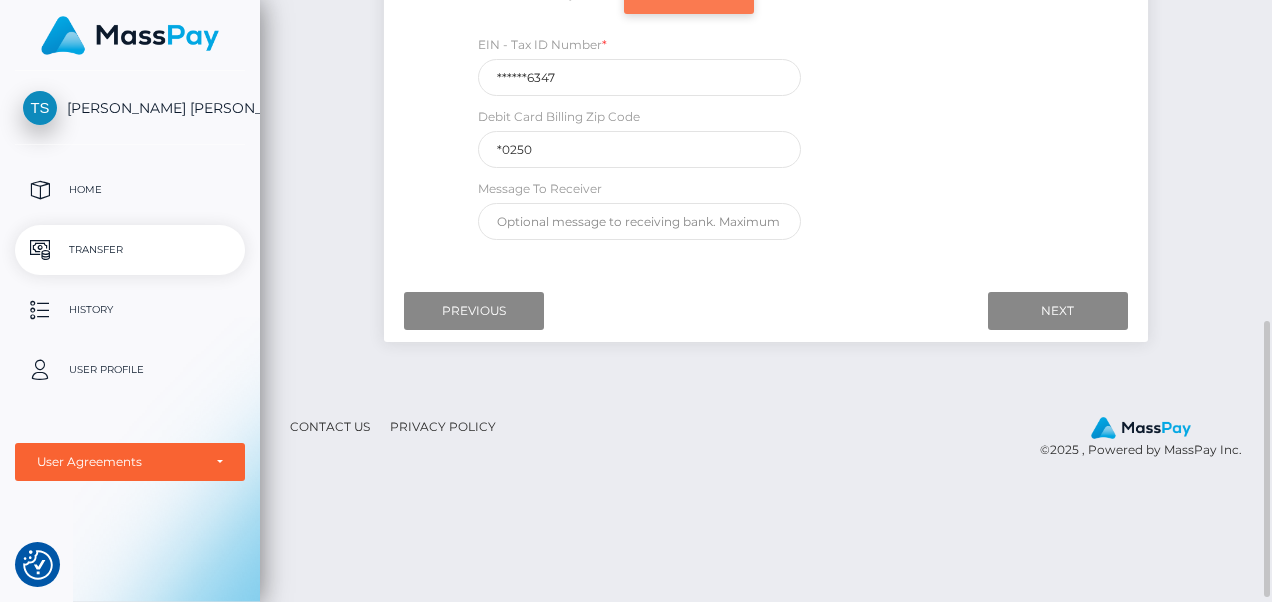 click on "Get Verified" at bounding box center (689, -5) 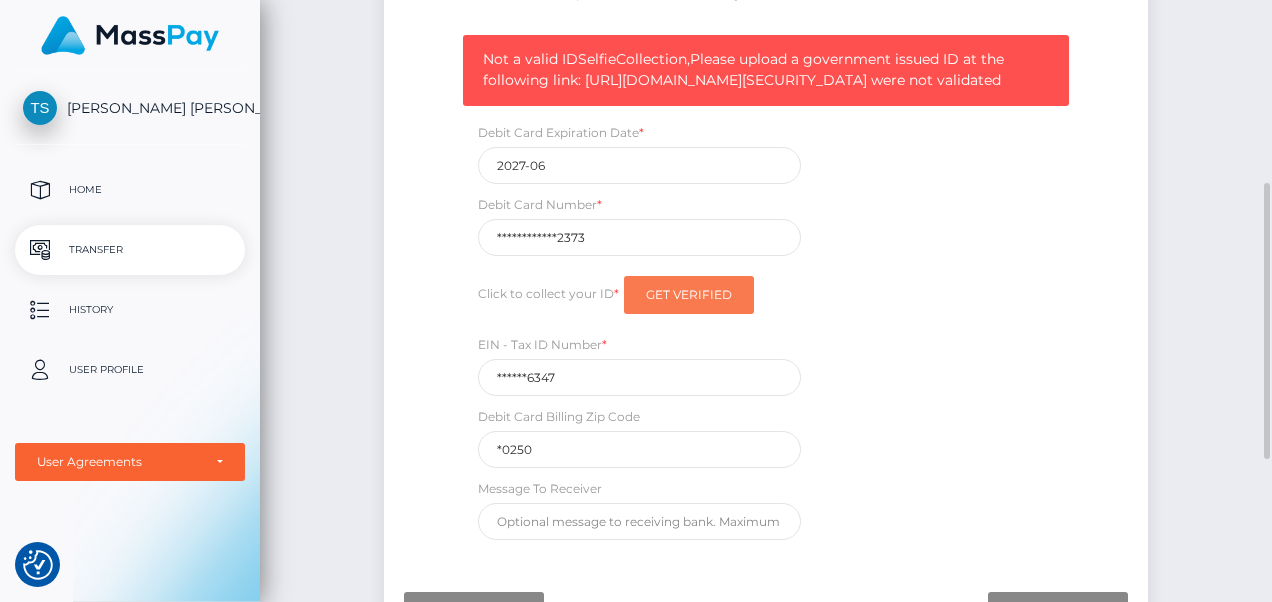scroll, scrollTop: 710, scrollLeft: 0, axis: vertical 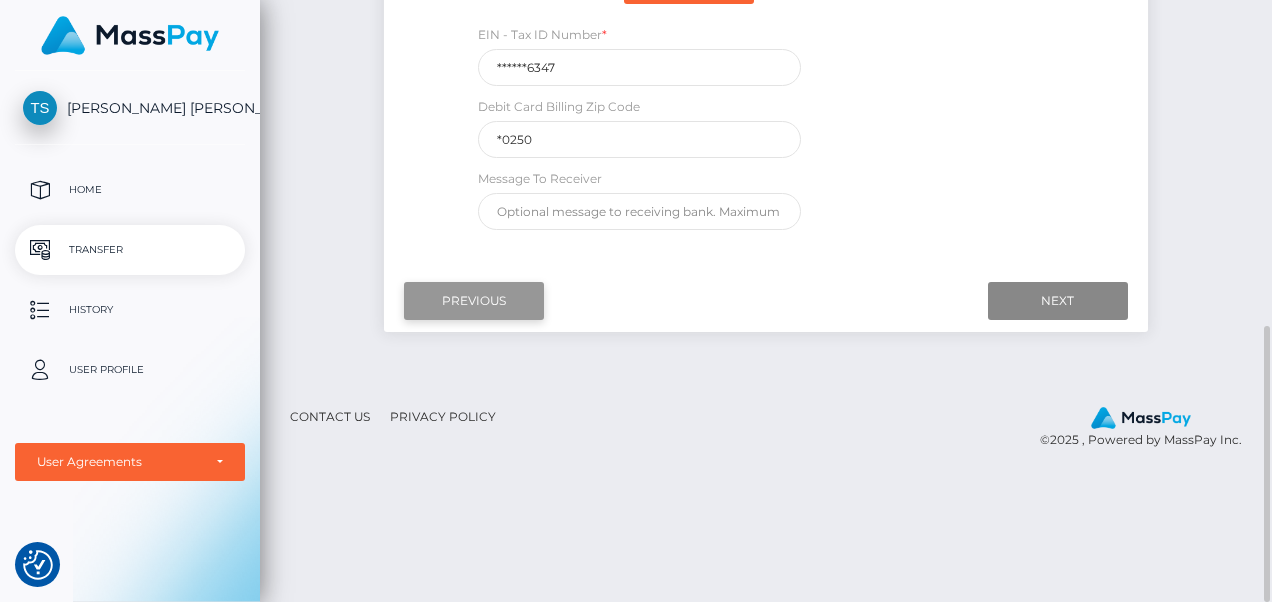 click on "Previous" at bounding box center [474, 301] 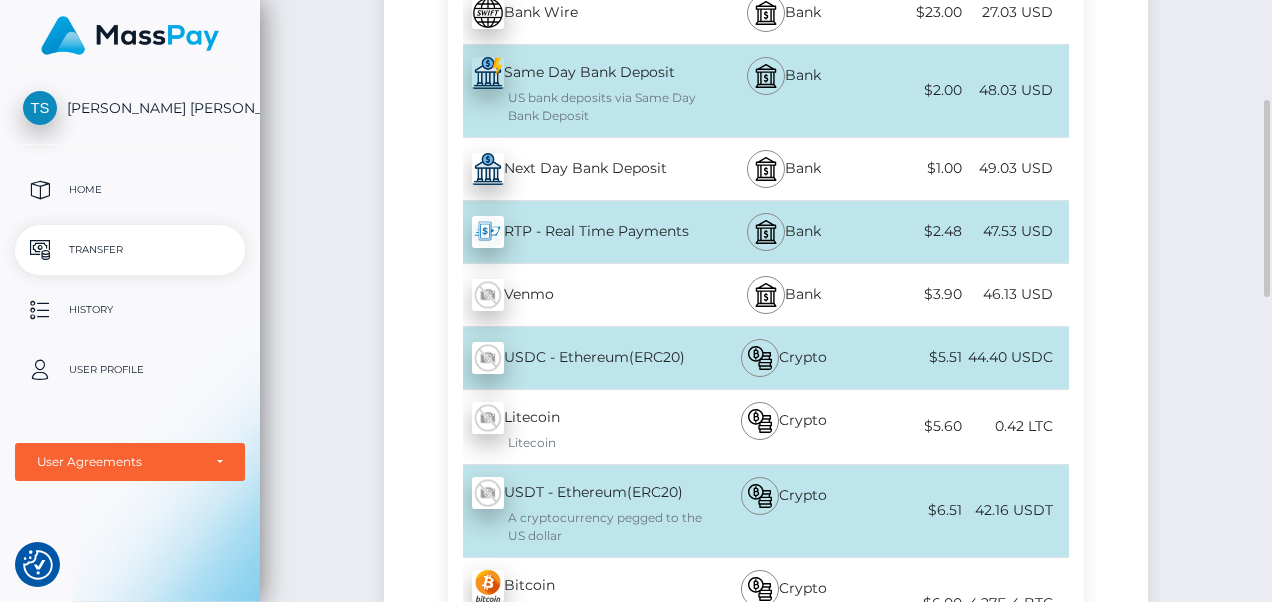 scroll, scrollTop: 410, scrollLeft: 0, axis: vertical 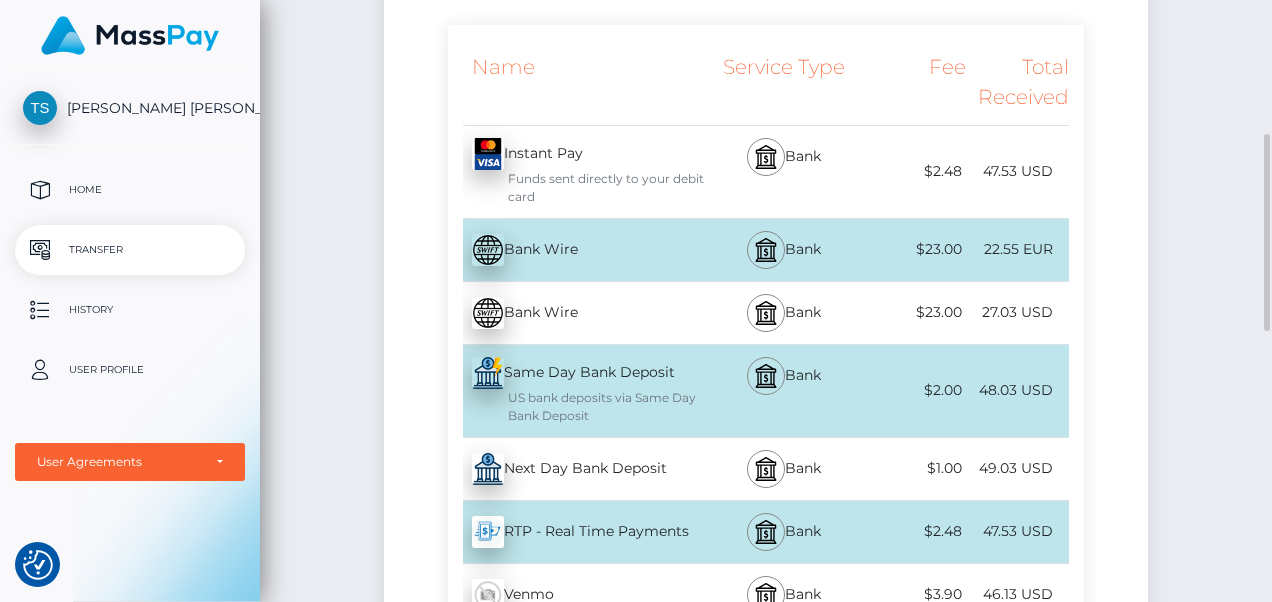 click on "$2.48" at bounding box center (914, 171) 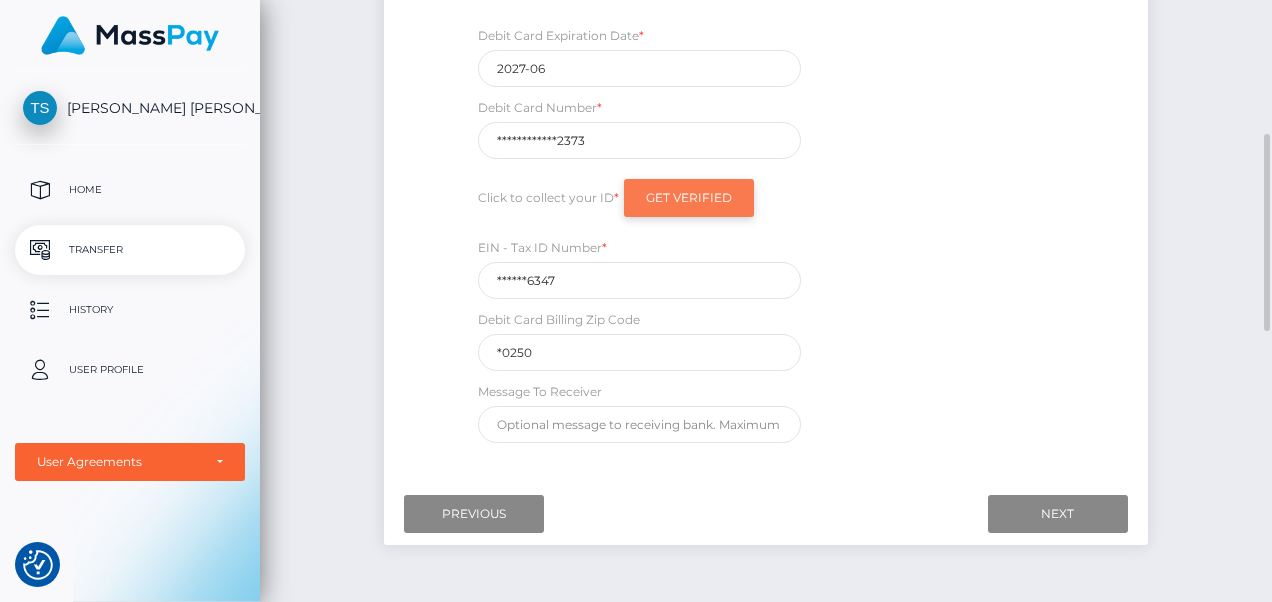 click on "Get Verified" at bounding box center [689, 198] 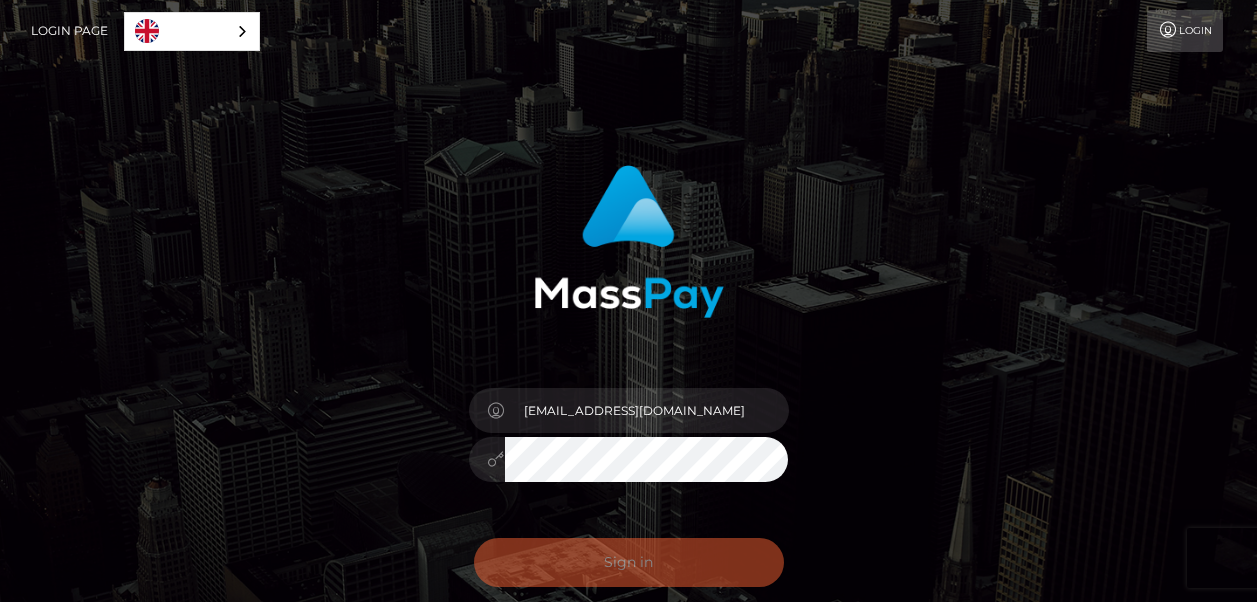 scroll, scrollTop: 0, scrollLeft: 0, axis: both 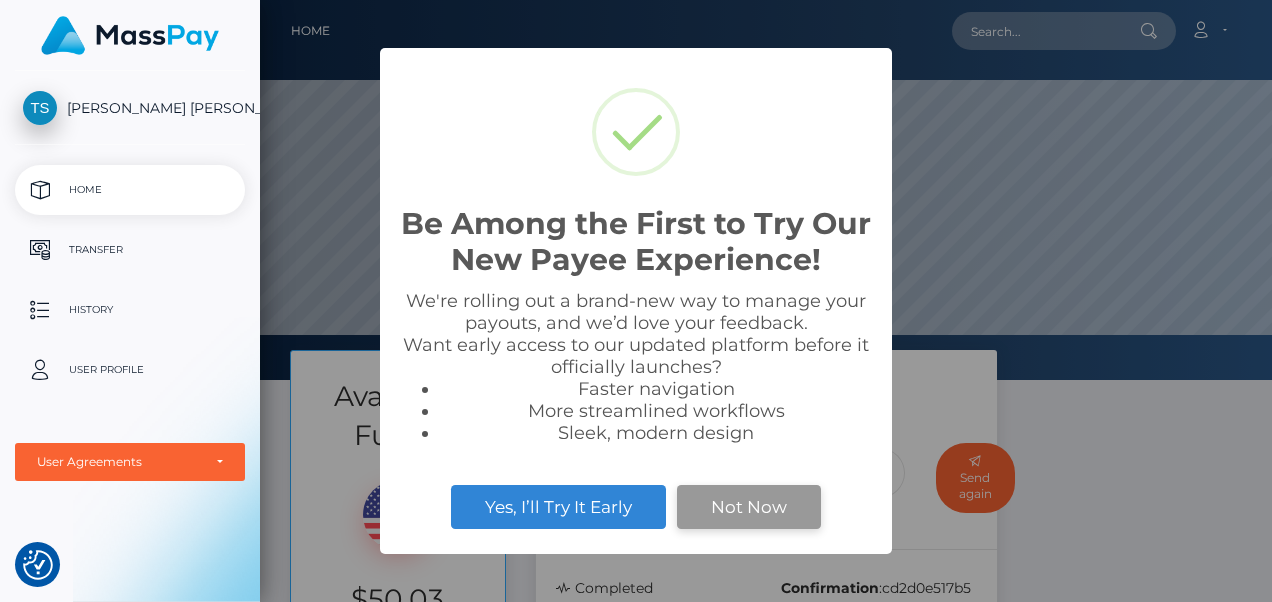 click on "Not Now" at bounding box center (749, 507) 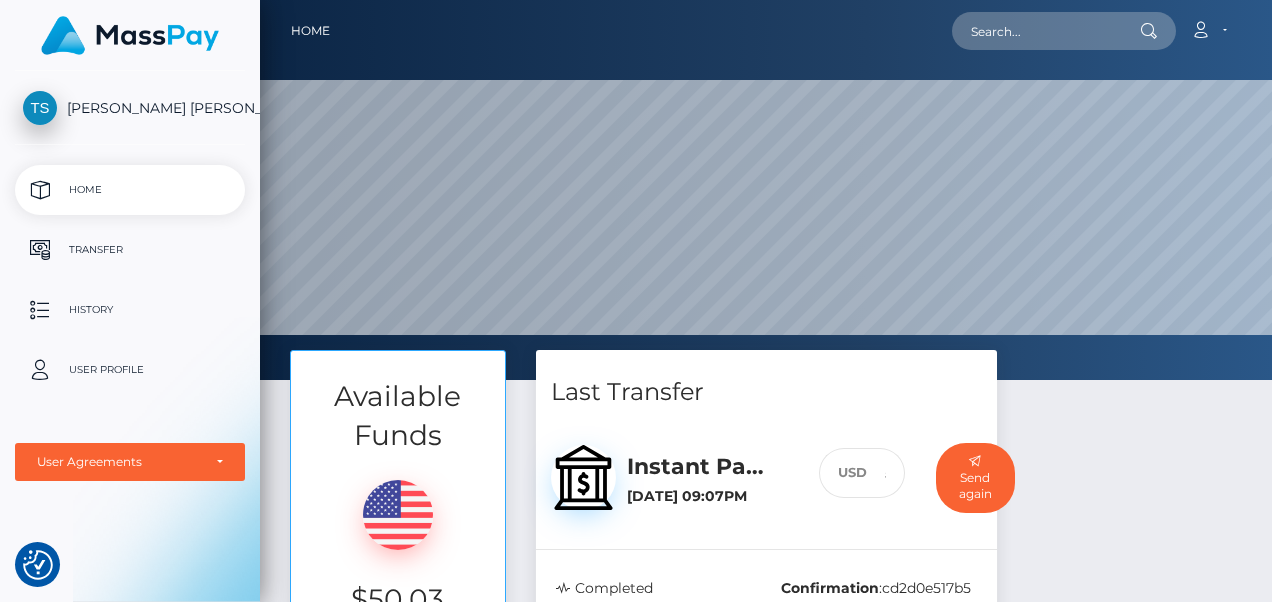scroll, scrollTop: 200, scrollLeft: 0, axis: vertical 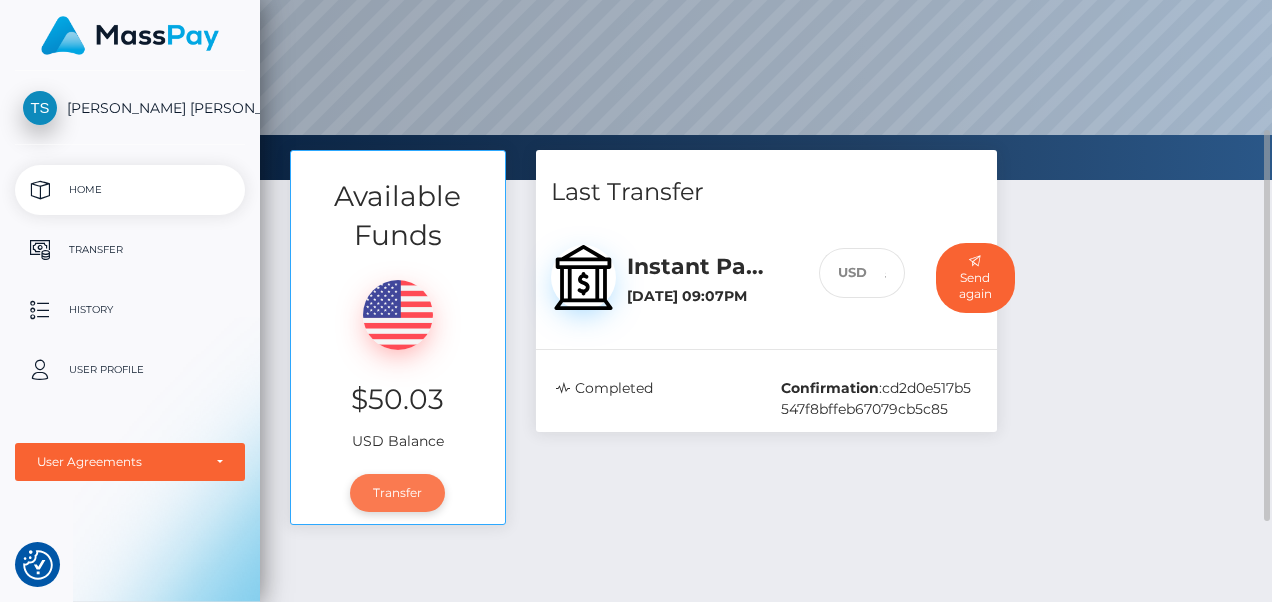 click on "Transfer" at bounding box center (397, 493) 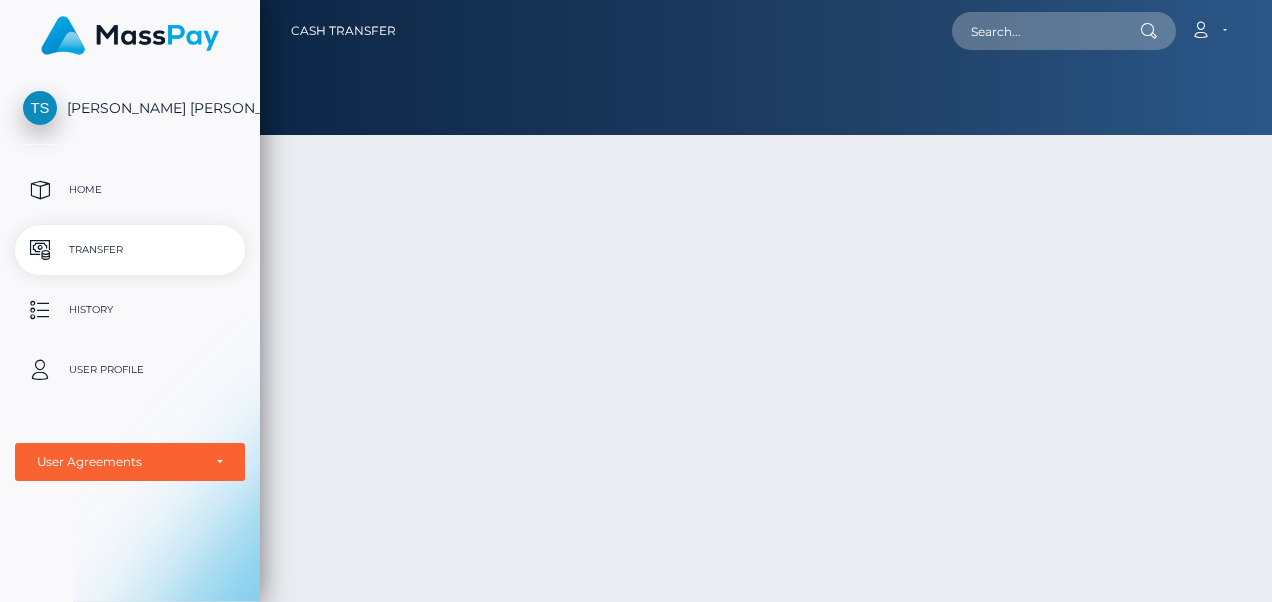 scroll, scrollTop: 0, scrollLeft: 0, axis: both 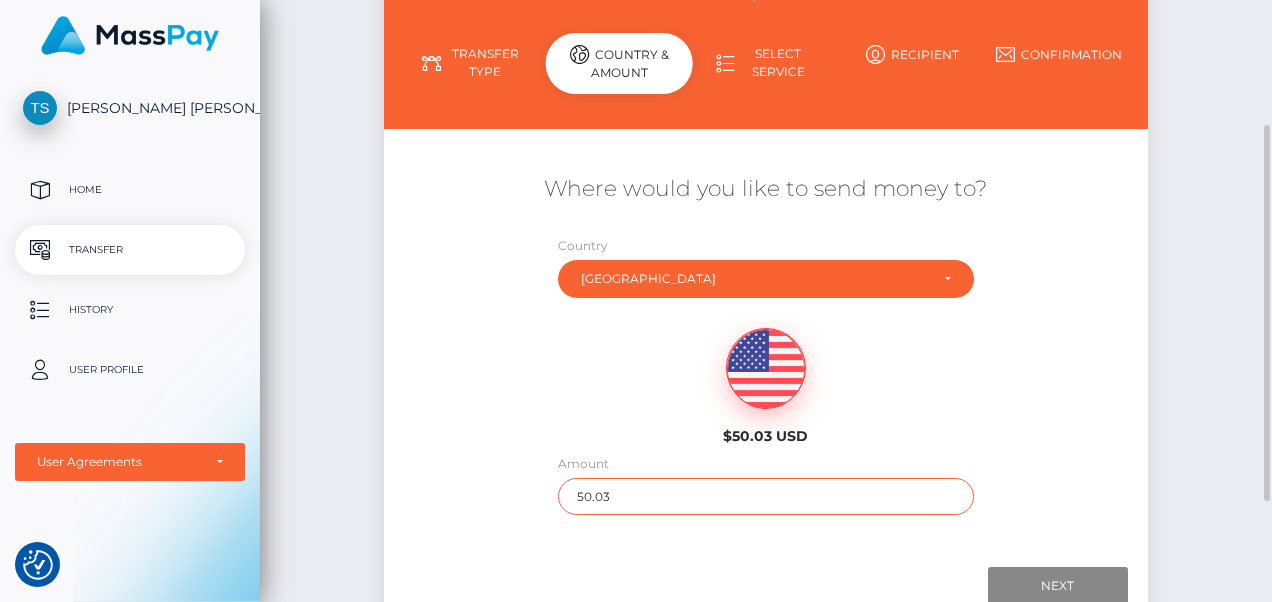click on "50.03" at bounding box center [765, 496] 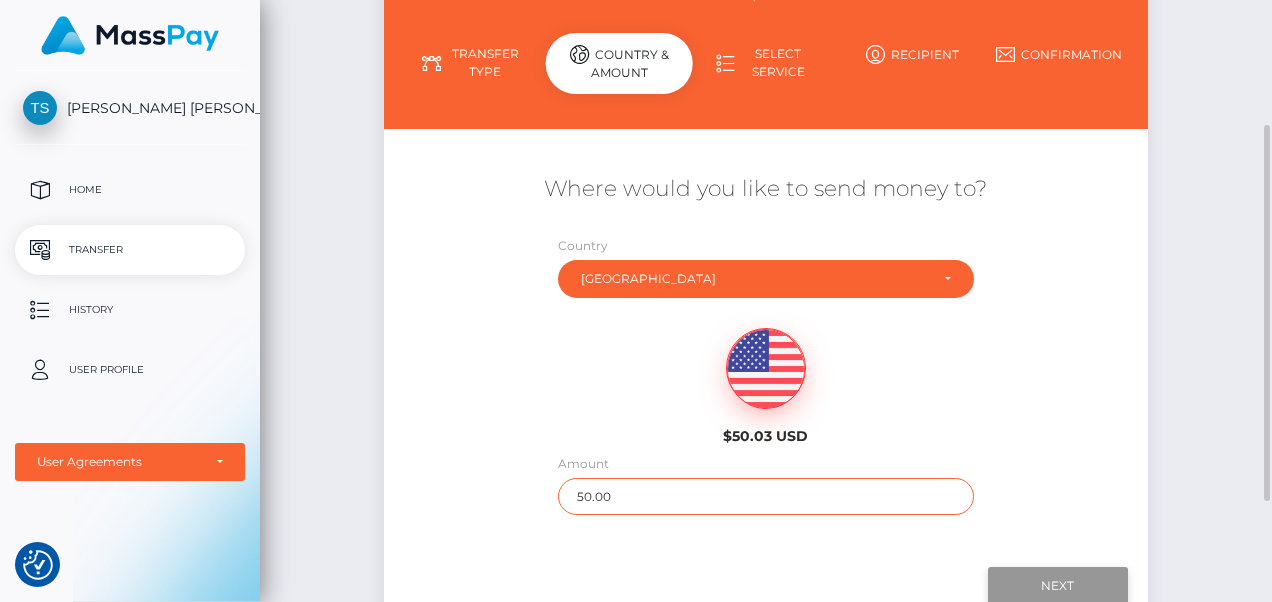 type on "50.00" 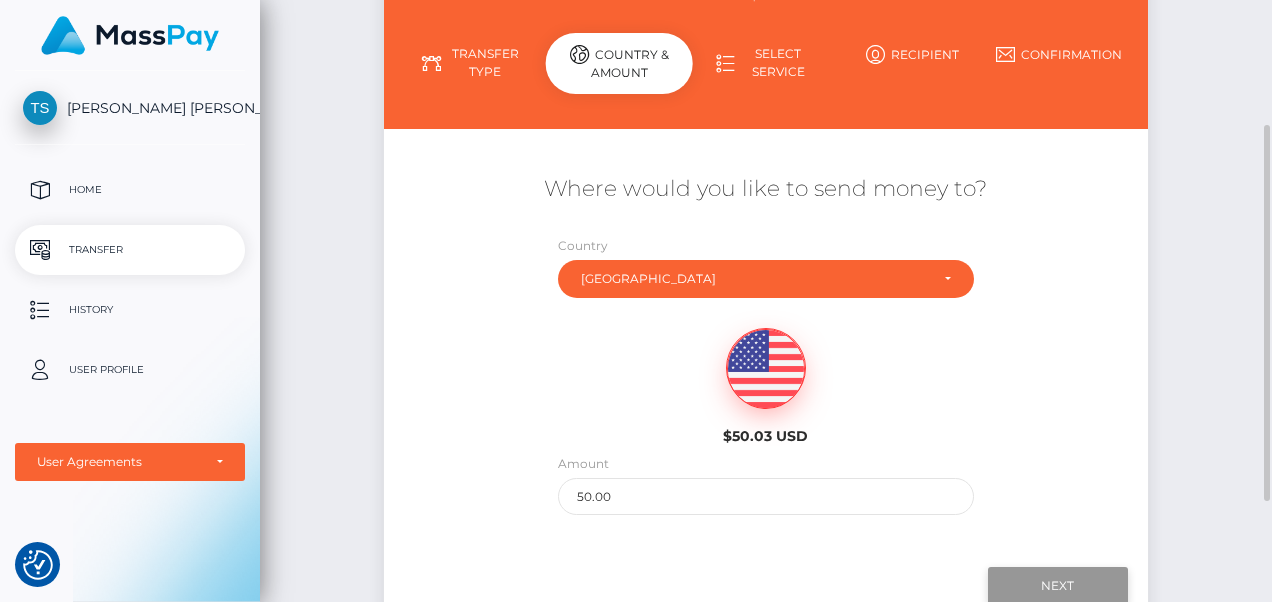 click on "Next" at bounding box center (1058, 586) 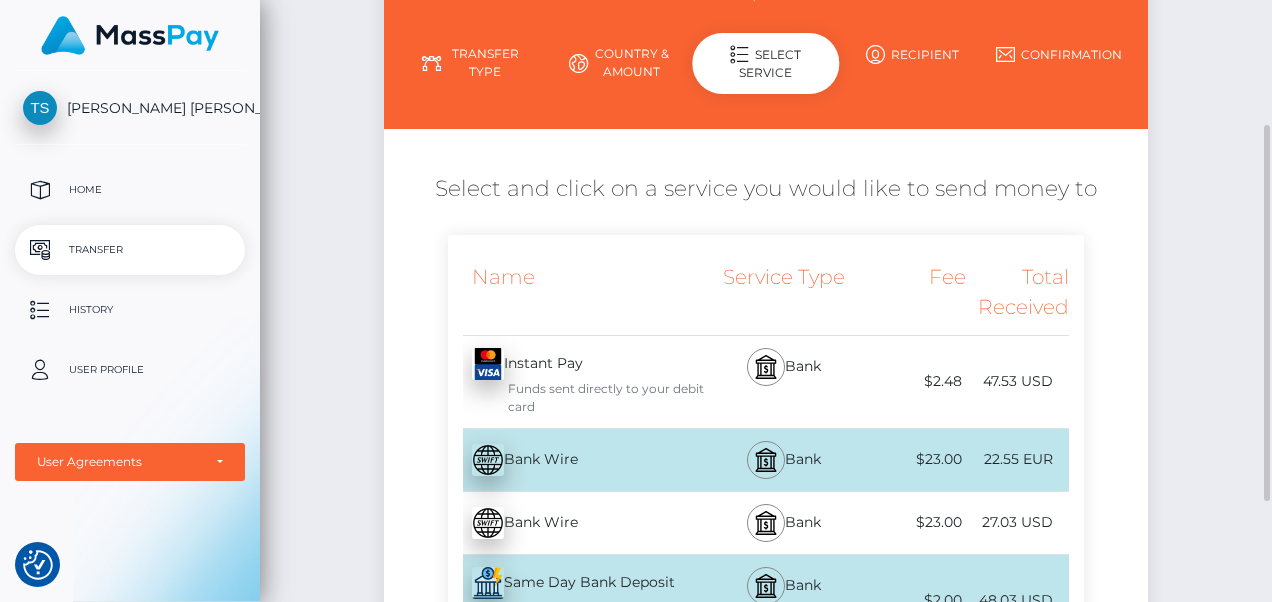 click on "$2.48" at bounding box center [914, 381] 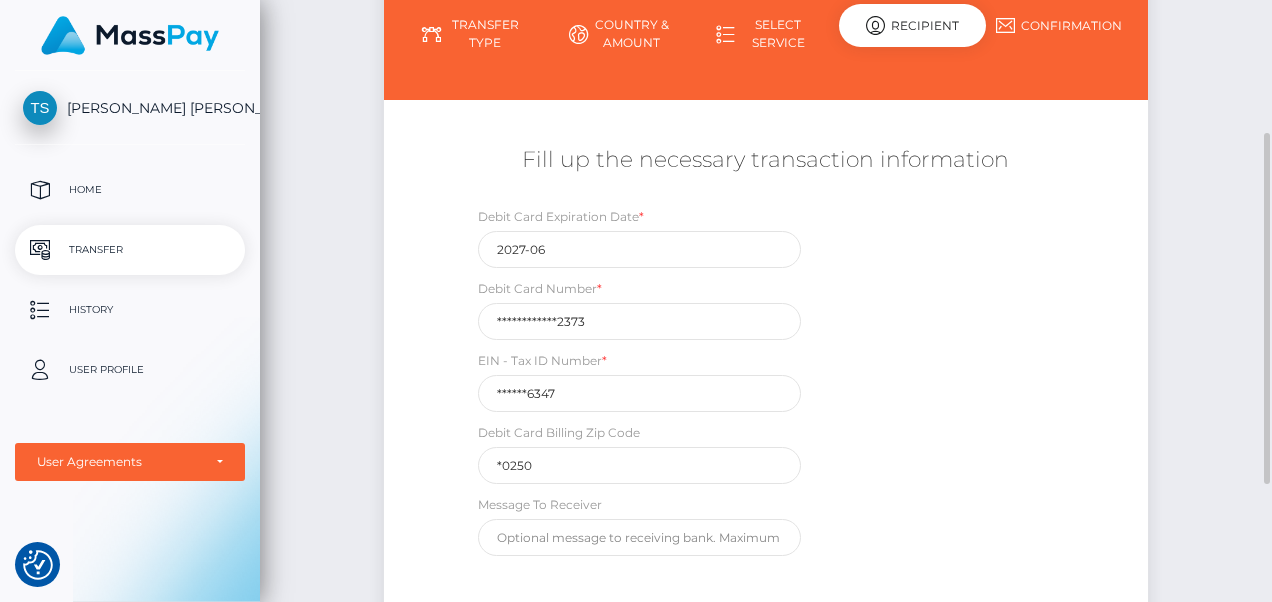 scroll, scrollTop: 329, scrollLeft: 0, axis: vertical 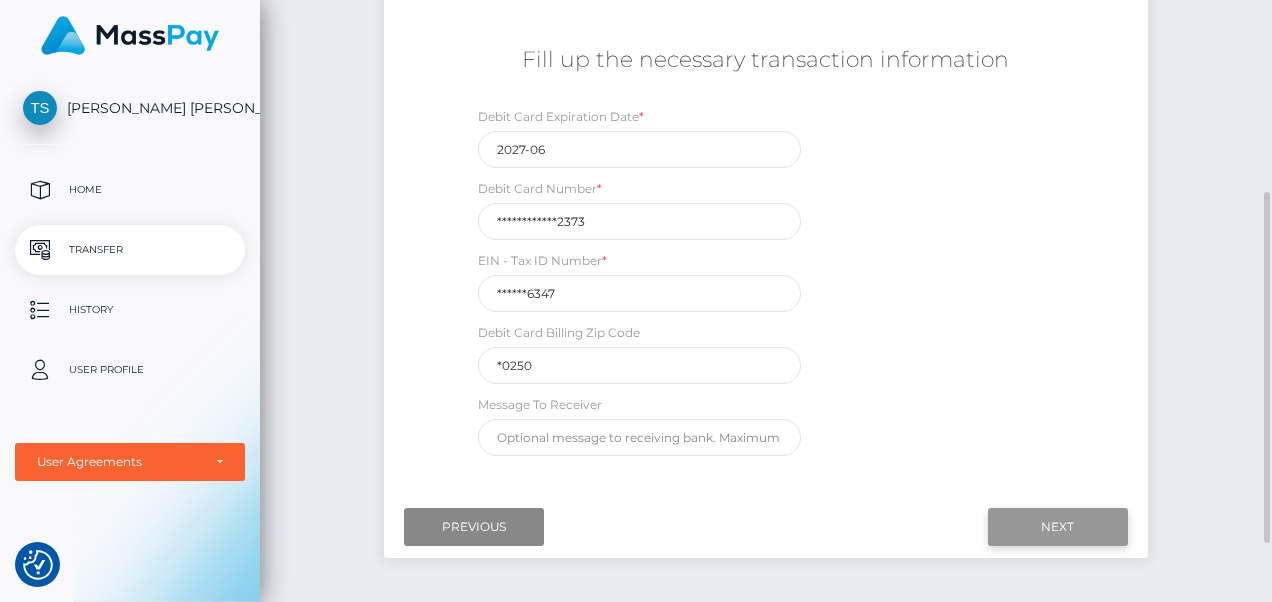 click on "Next" at bounding box center [1058, 527] 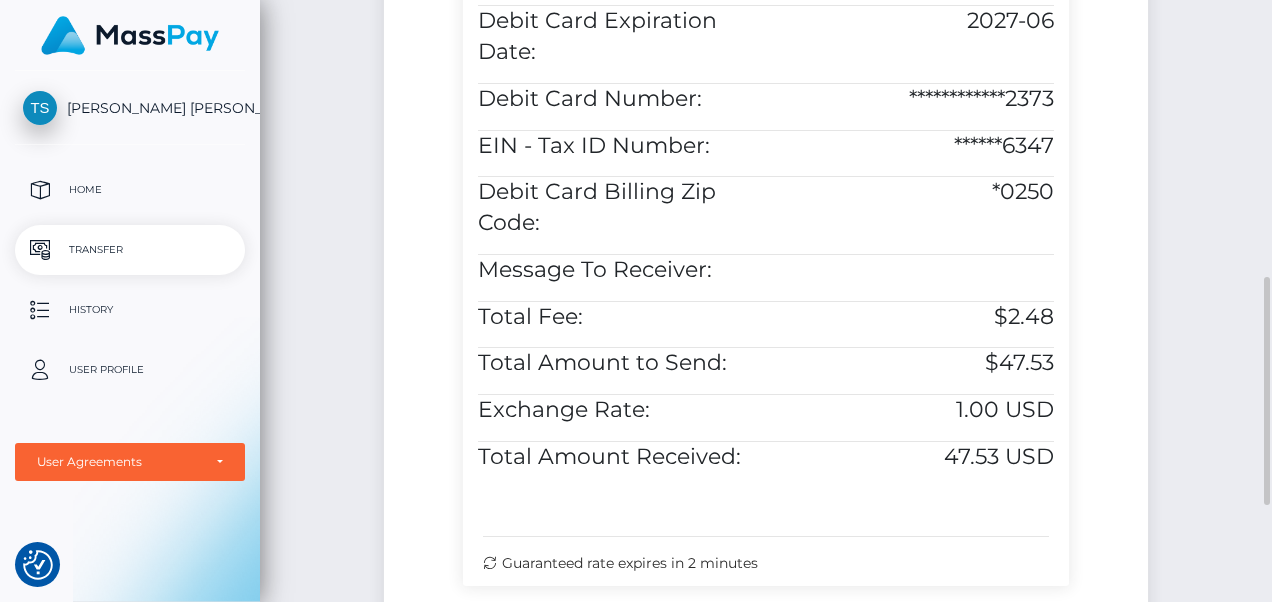 scroll, scrollTop: 983, scrollLeft: 0, axis: vertical 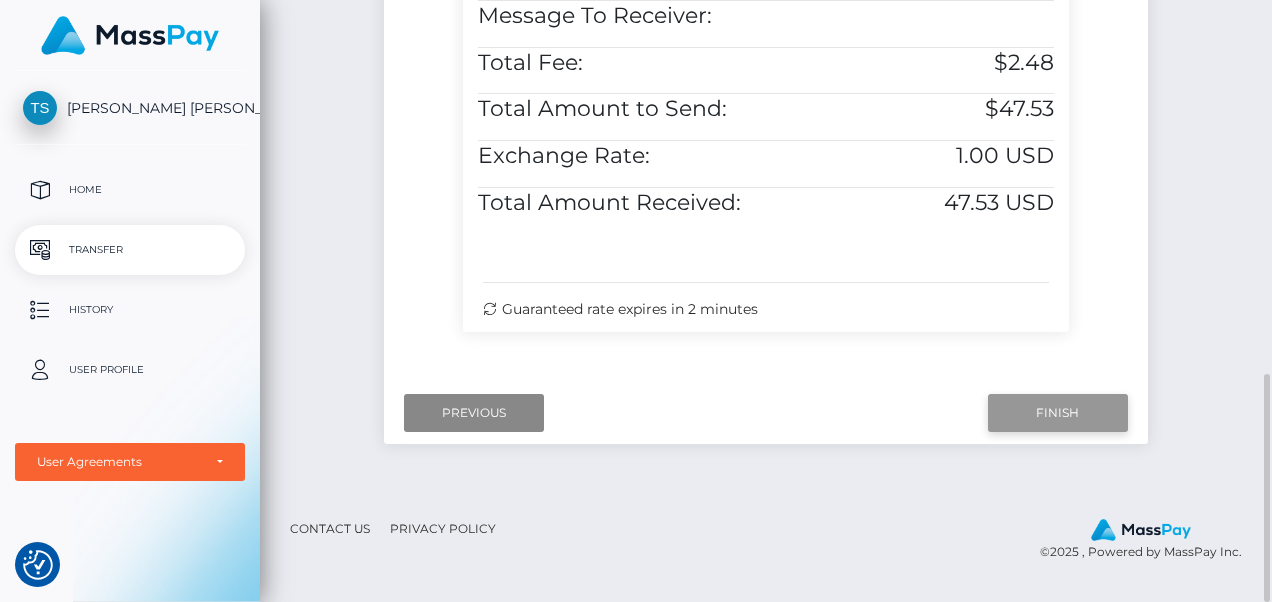 click on "Finish" at bounding box center [1058, 413] 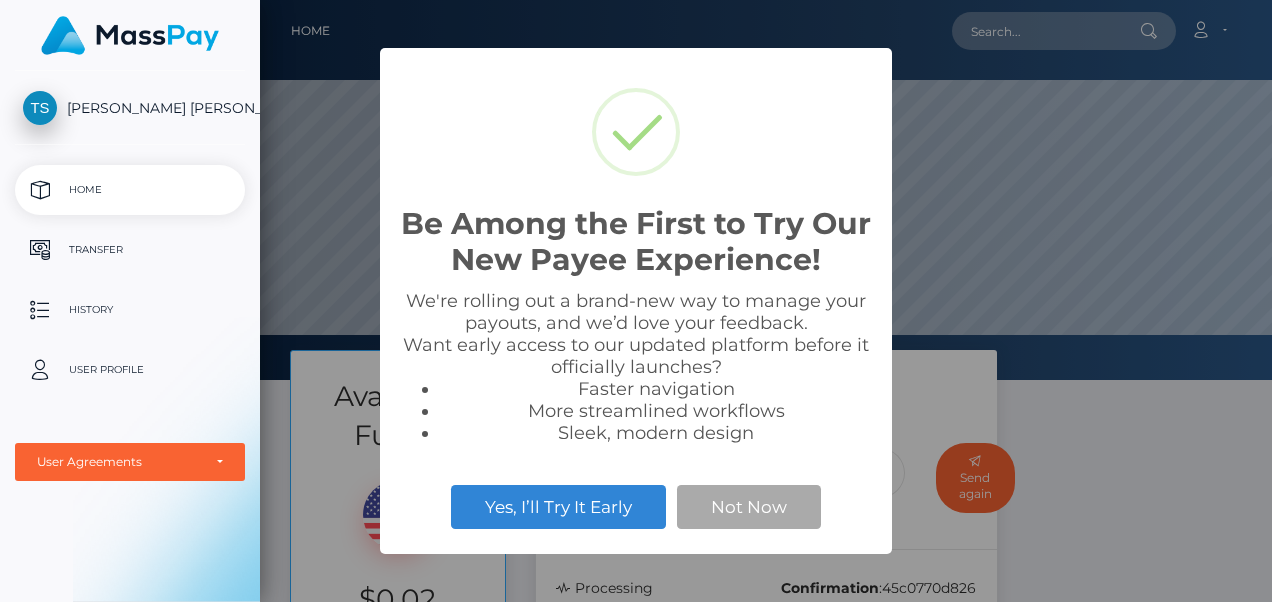 scroll, scrollTop: 0, scrollLeft: 0, axis: both 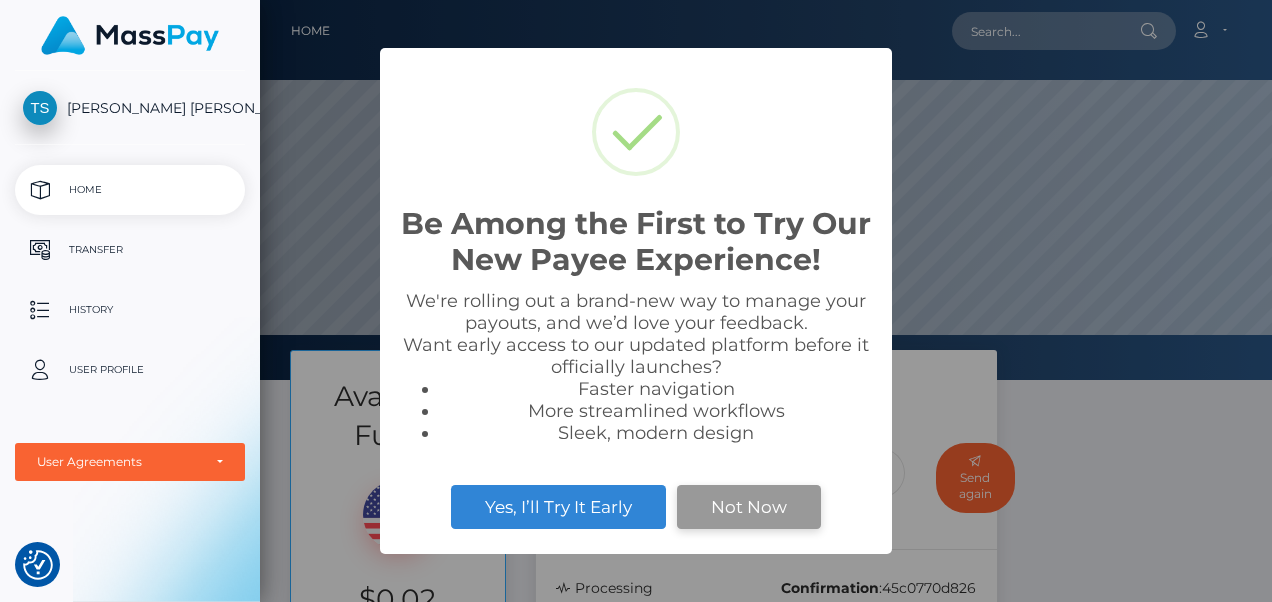 click on "Not Now" at bounding box center (749, 507) 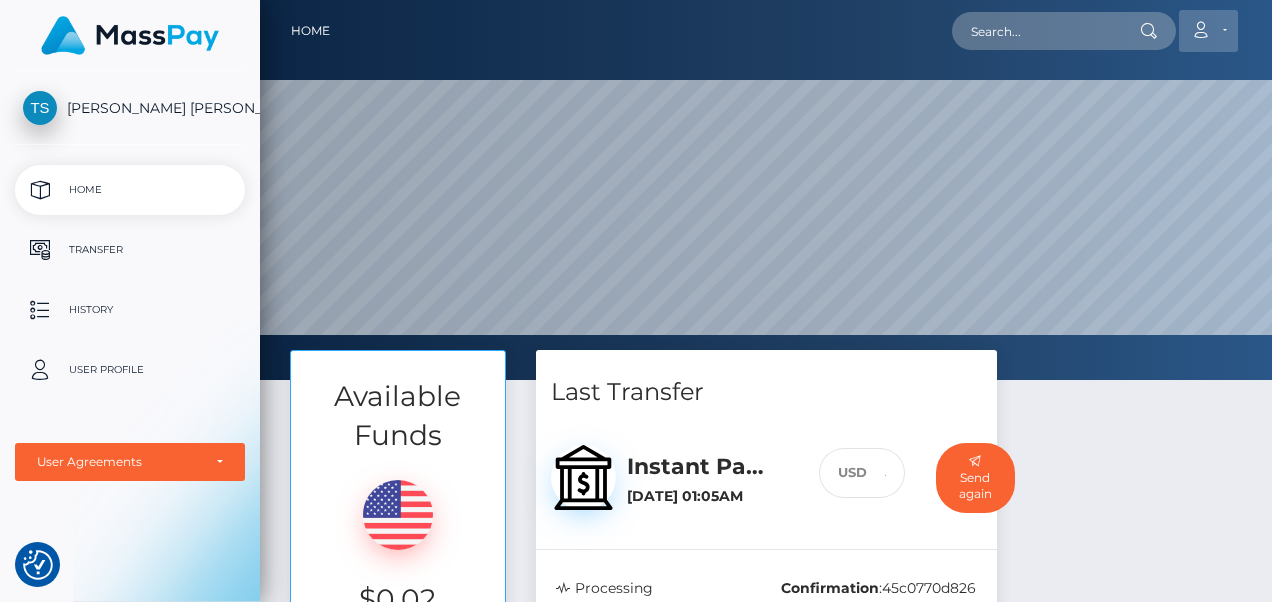 click on "Account" at bounding box center [1208, 31] 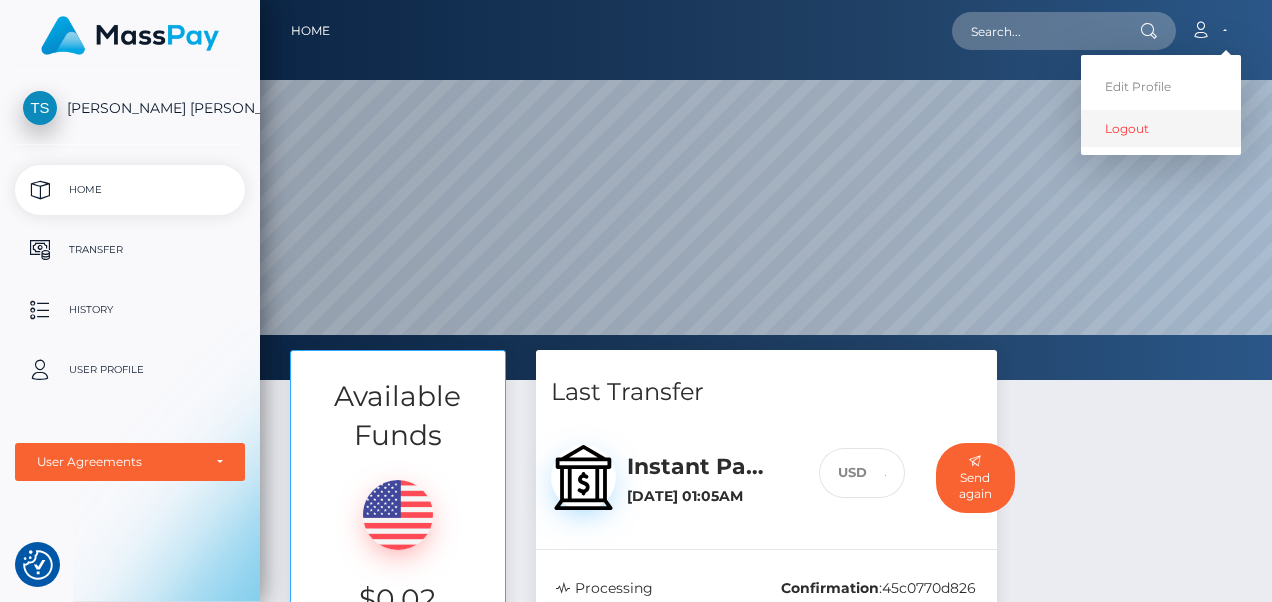 click on "Logout" at bounding box center (1161, 128) 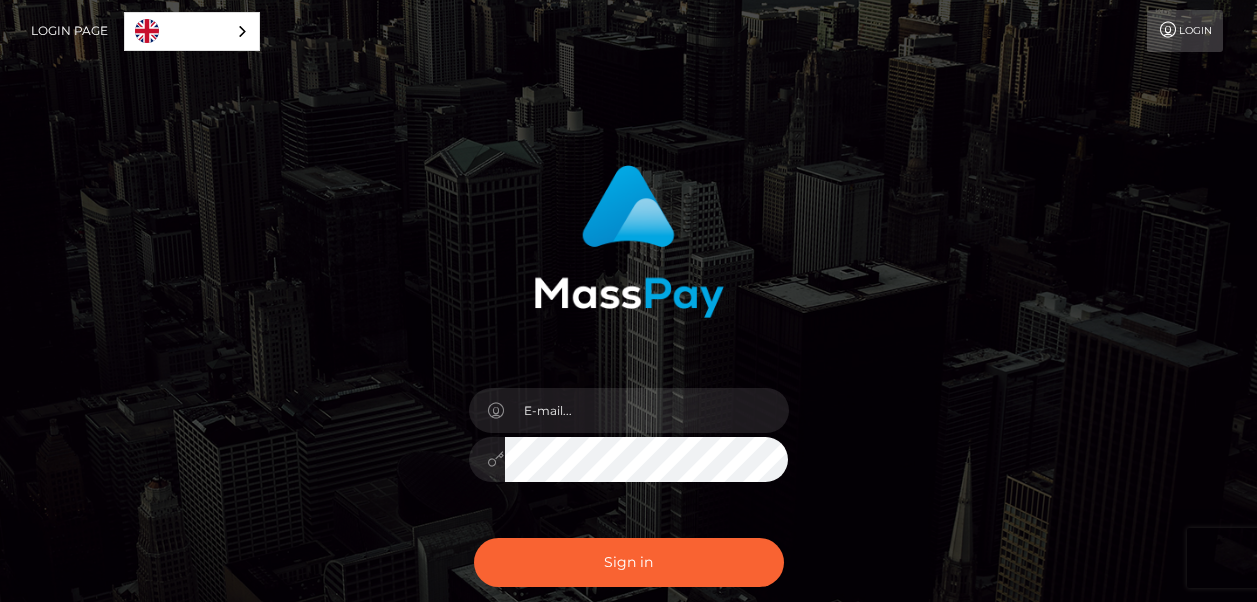 scroll, scrollTop: 0, scrollLeft: 0, axis: both 